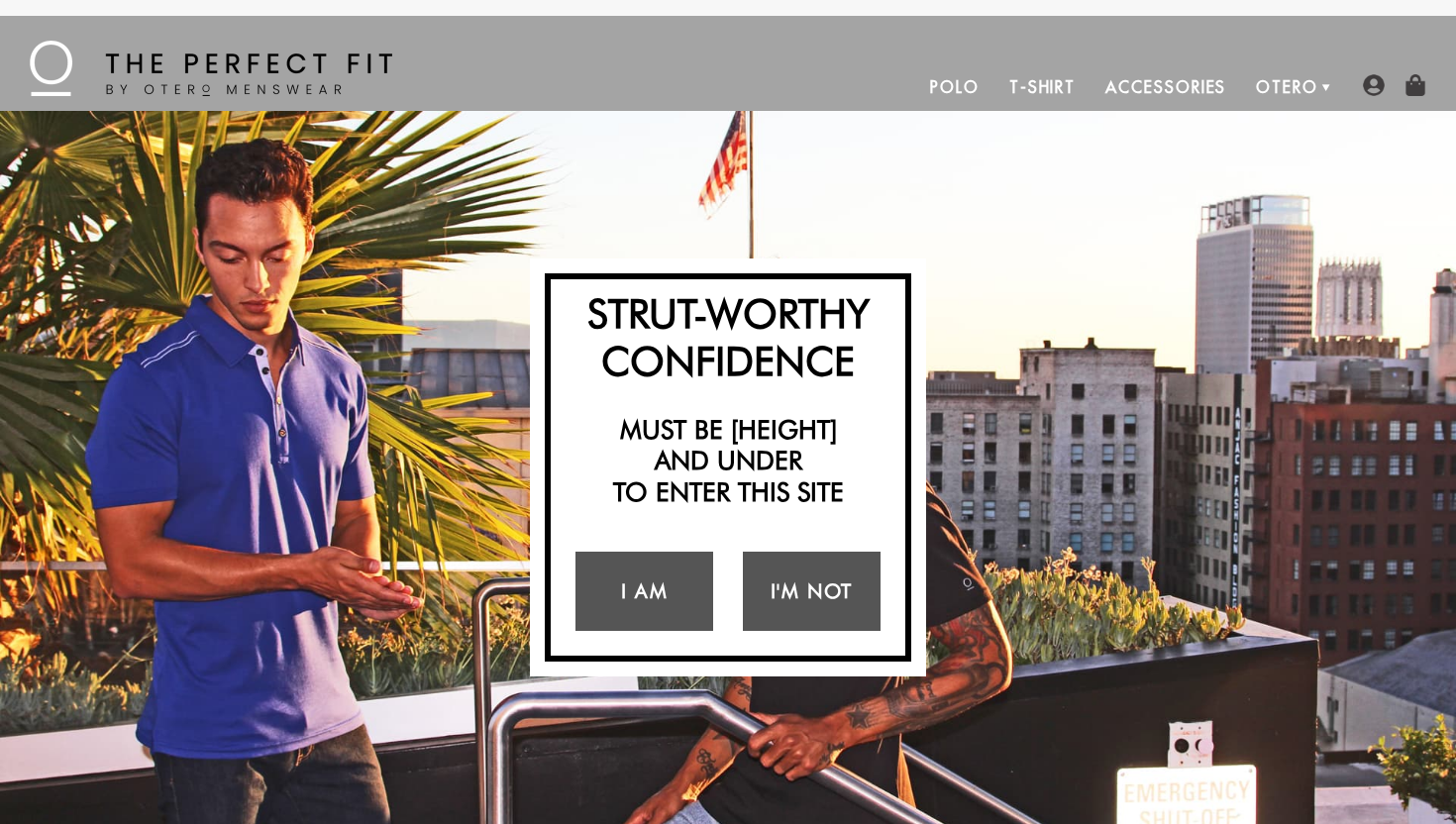 scroll, scrollTop: 0, scrollLeft: 0, axis: both 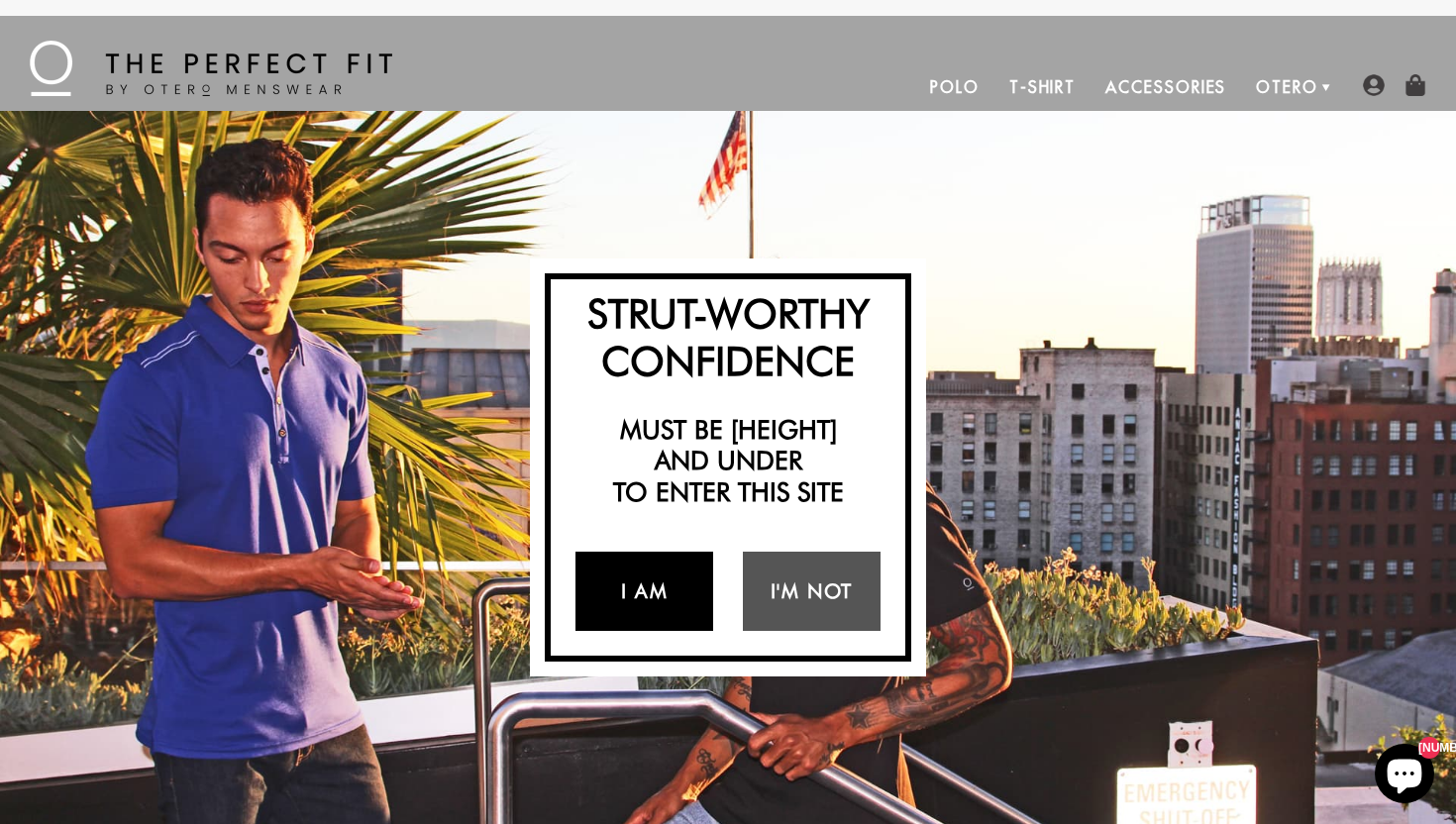 click on "I Am" at bounding box center (644, 591) 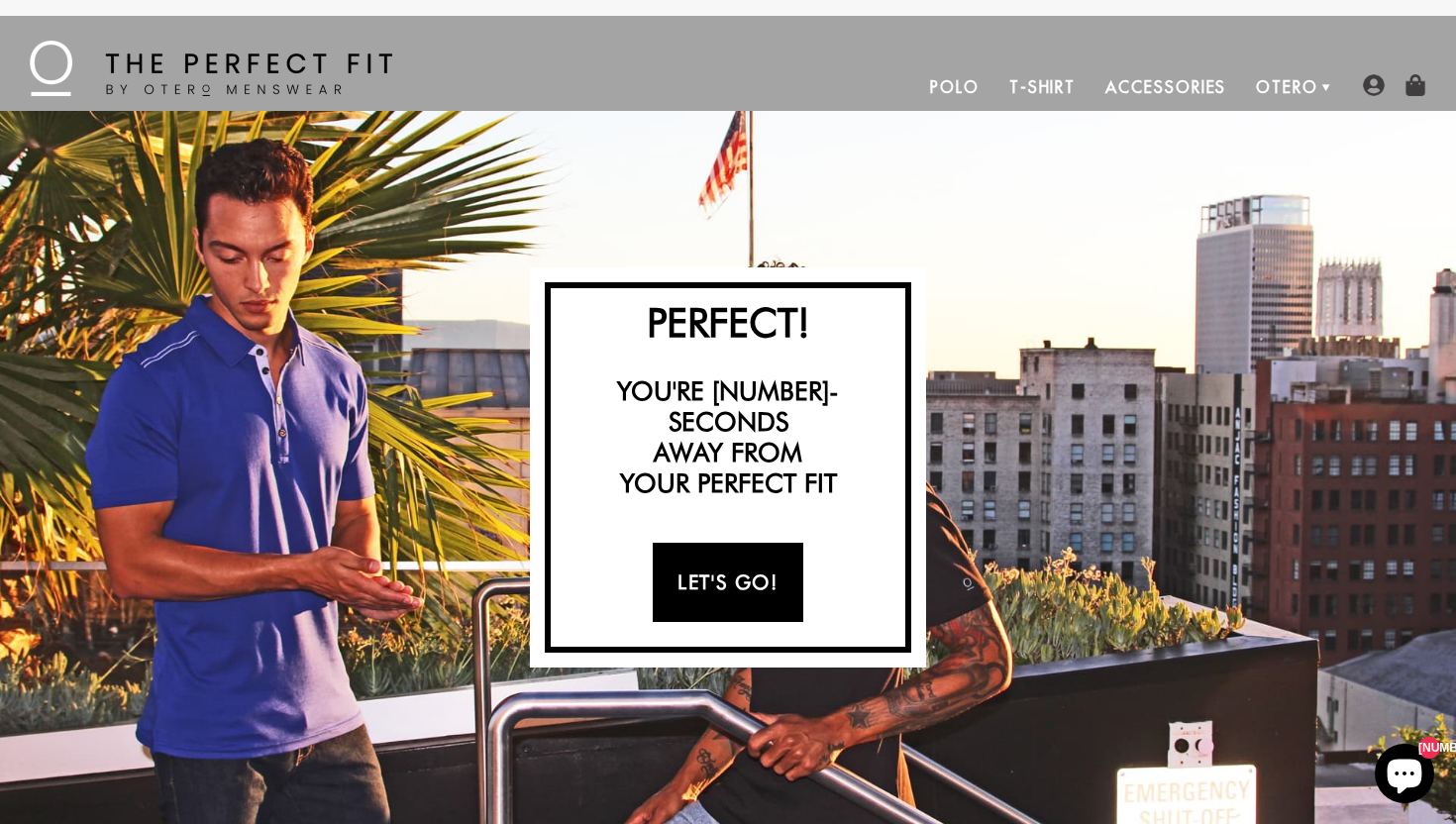 click on "Let's Go!" at bounding box center (727, 582) 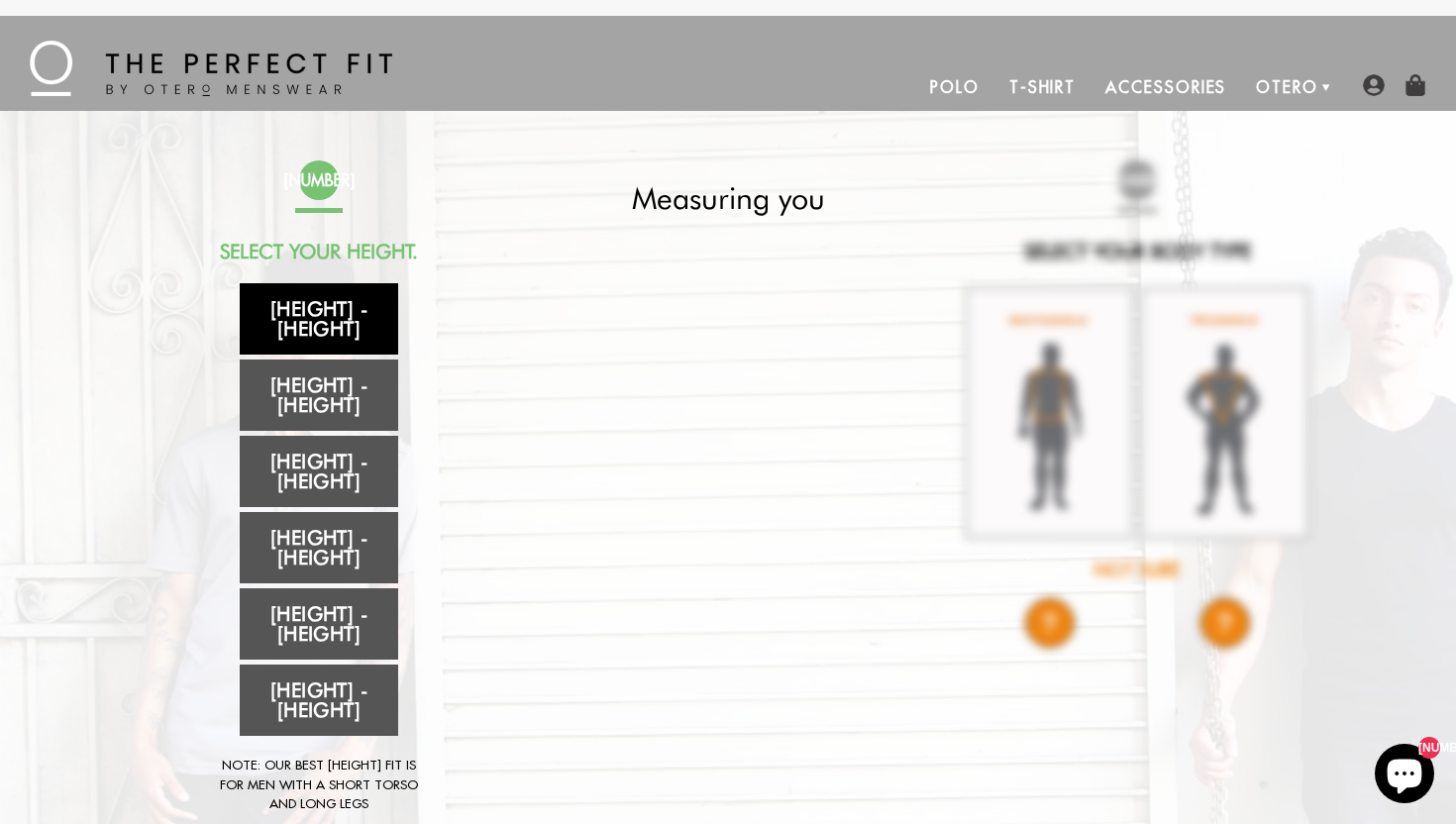 click on "5'4" - 5'5"" at bounding box center (319, 319) 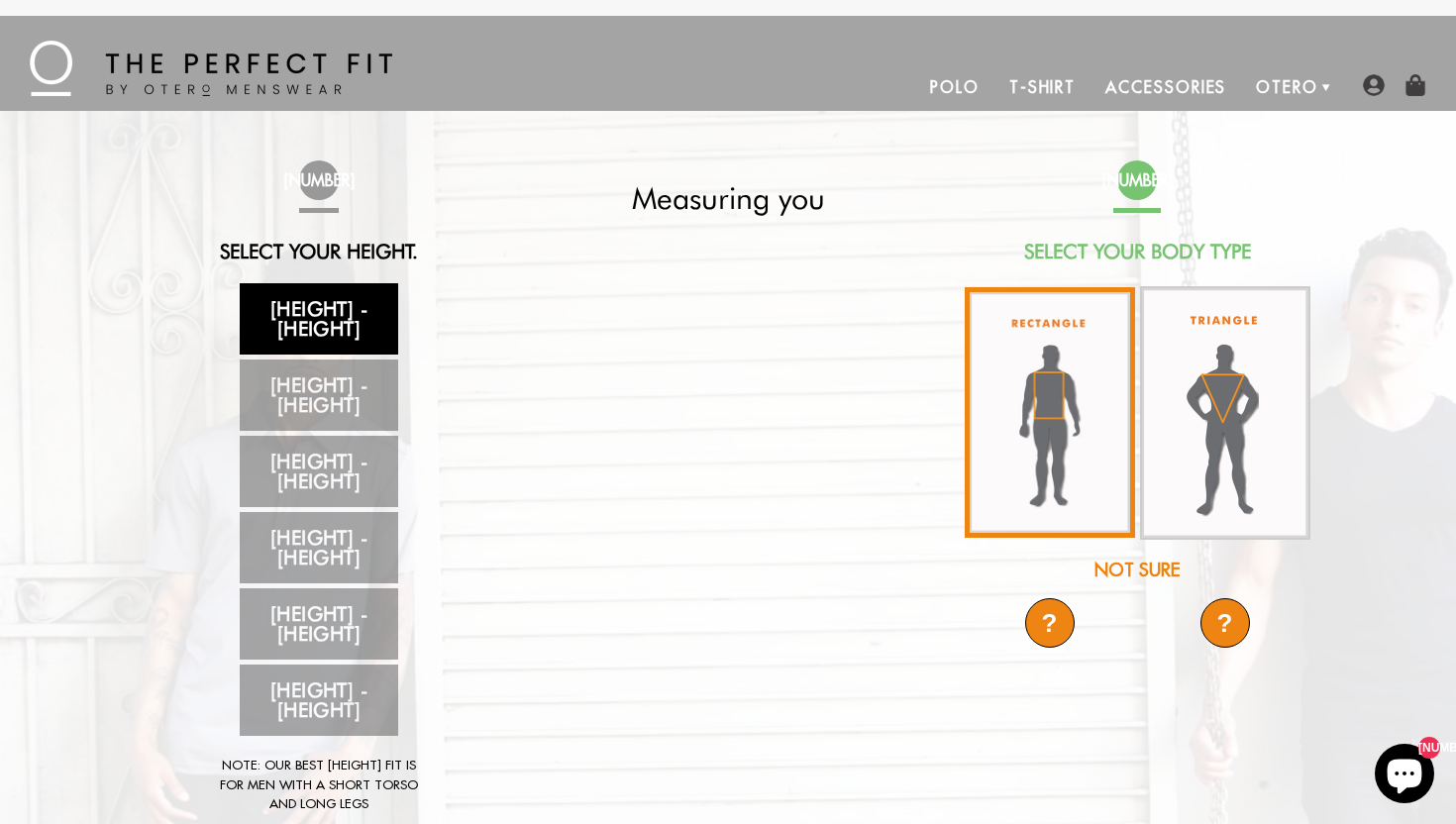 click at bounding box center (1050, 412) 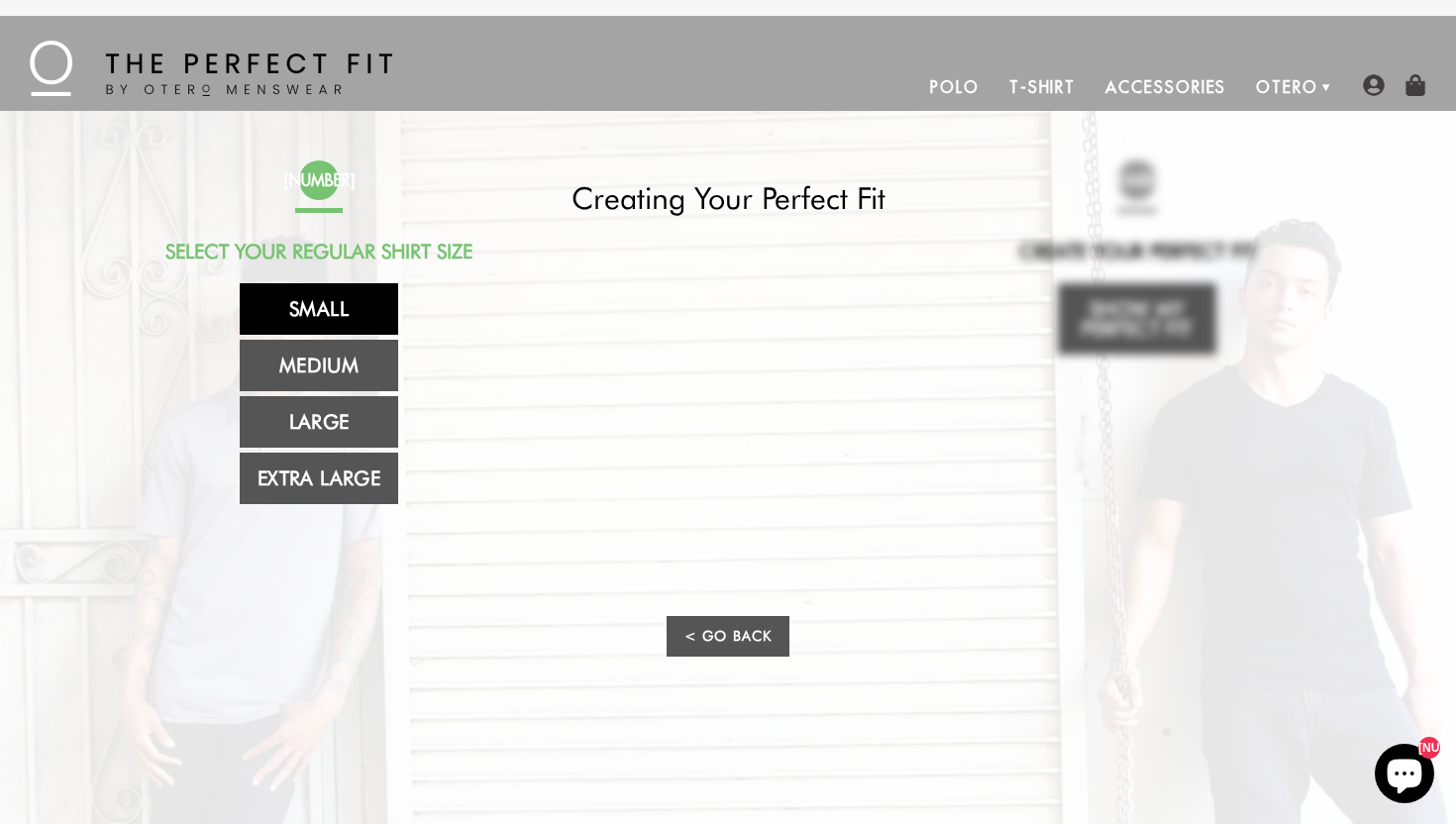 click on "Small" at bounding box center [319, 309] 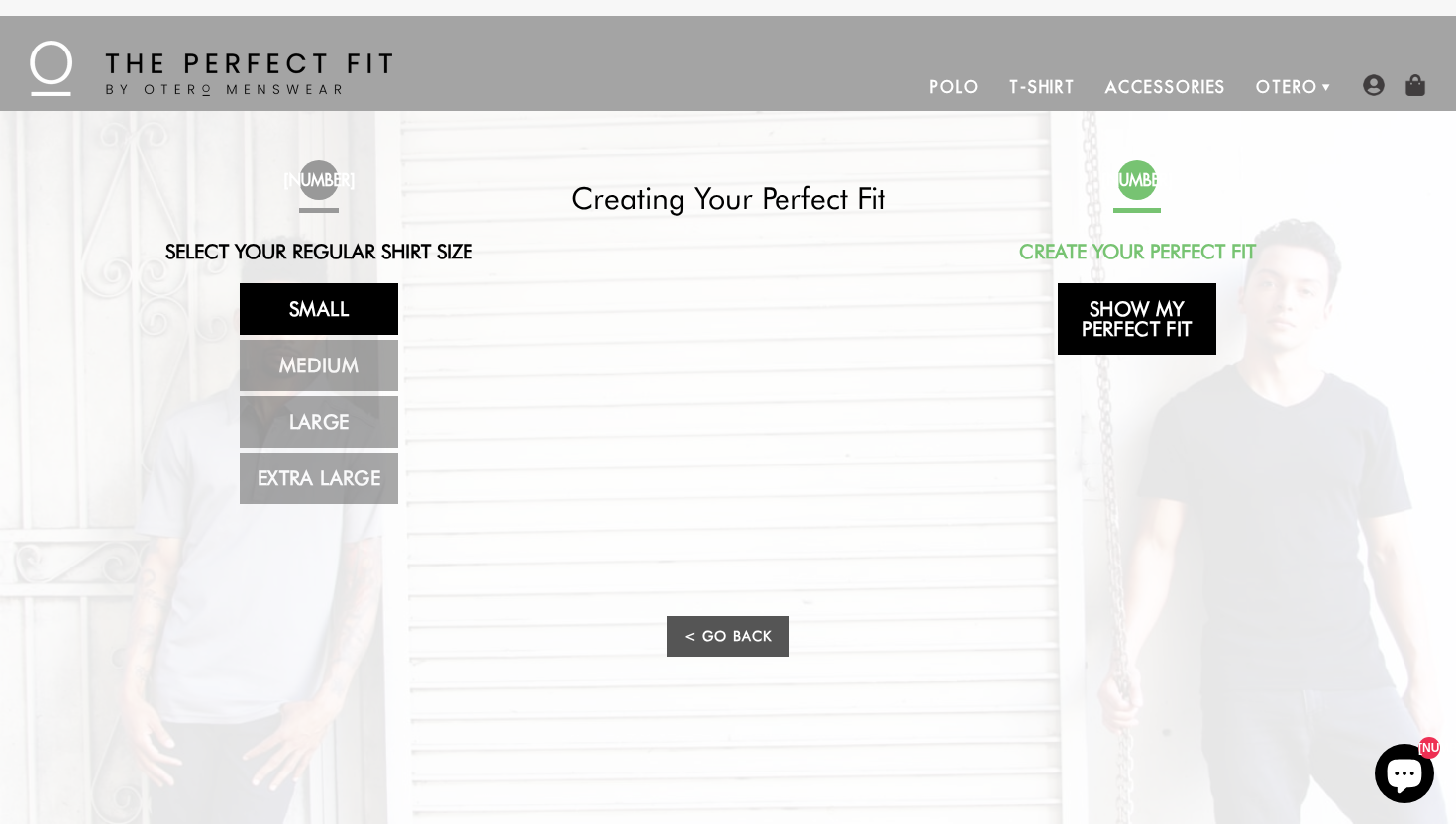 click on "Show My Perfect Fit" at bounding box center (1137, 319) 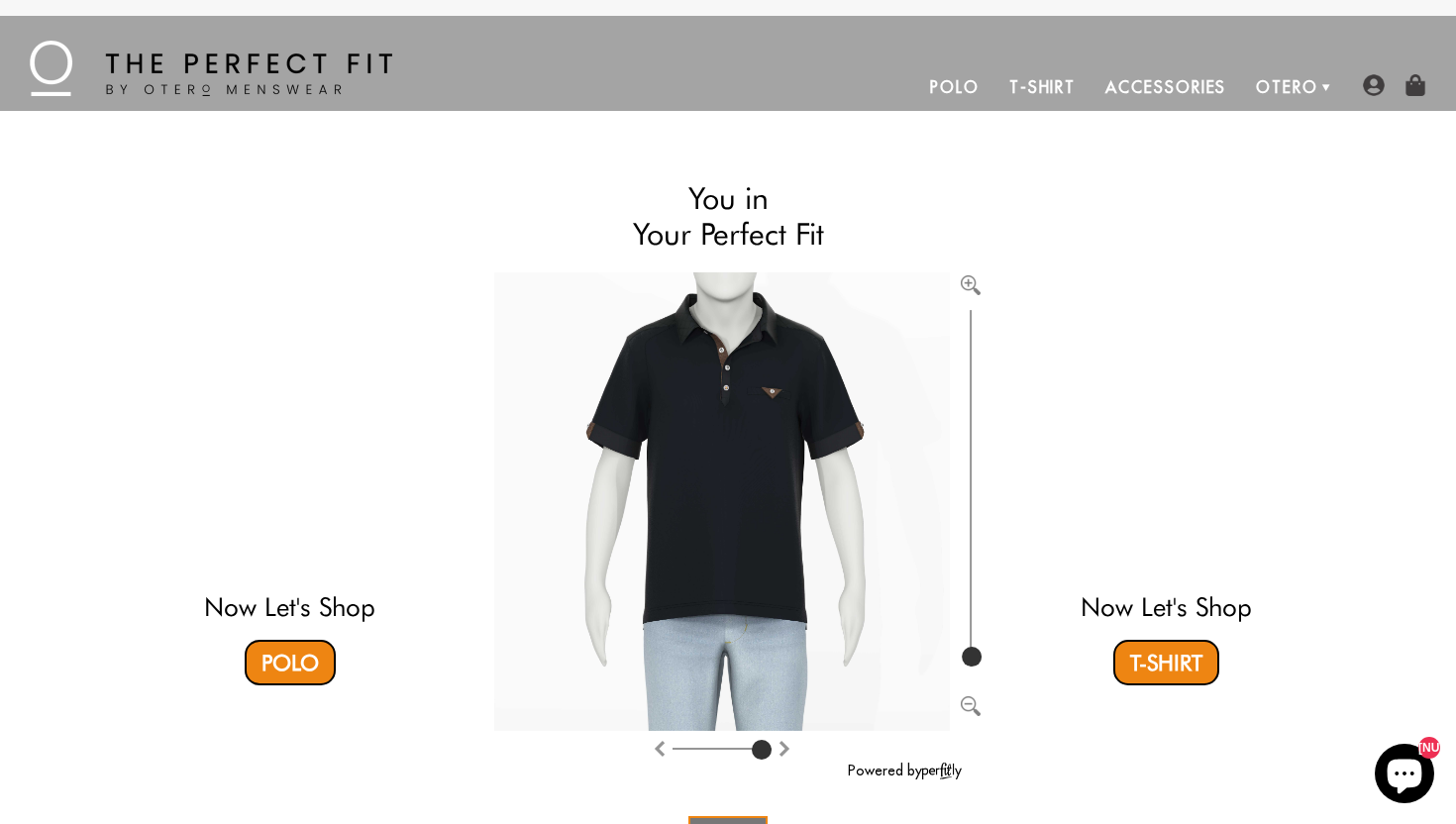 click at bounding box center (722, 501) 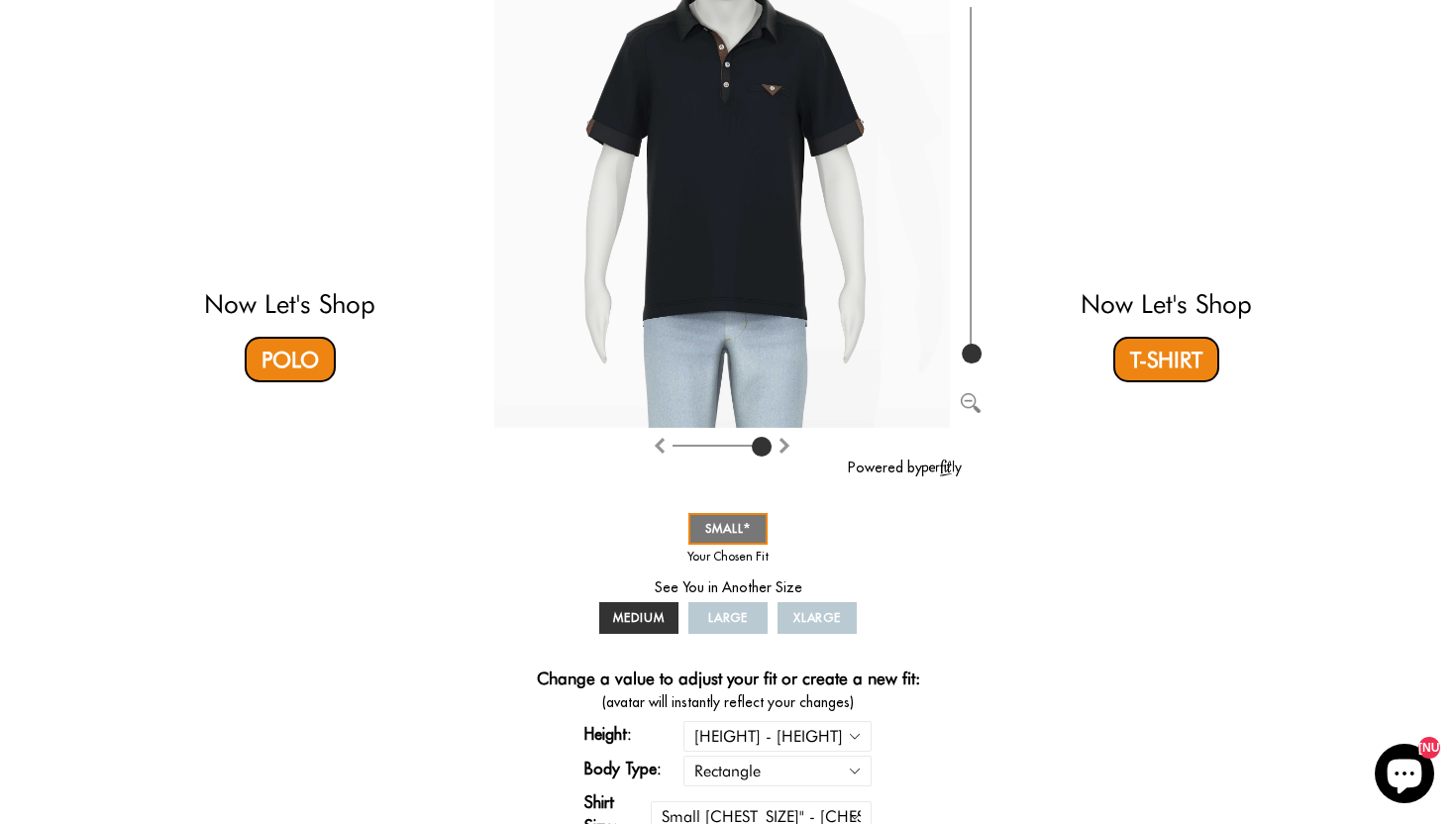 scroll, scrollTop: 304, scrollLeft: 0, axis: vertical 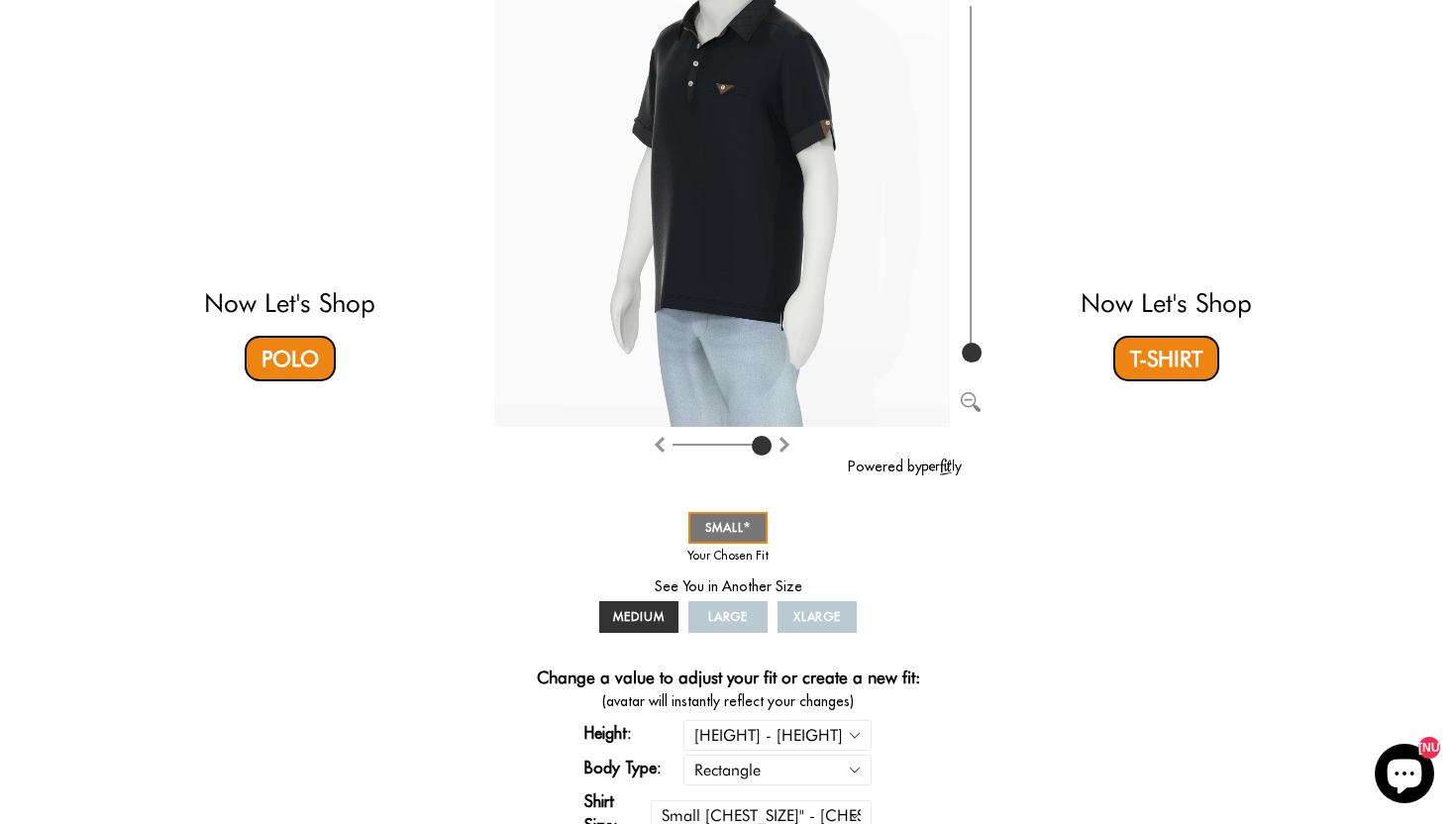type on "4" 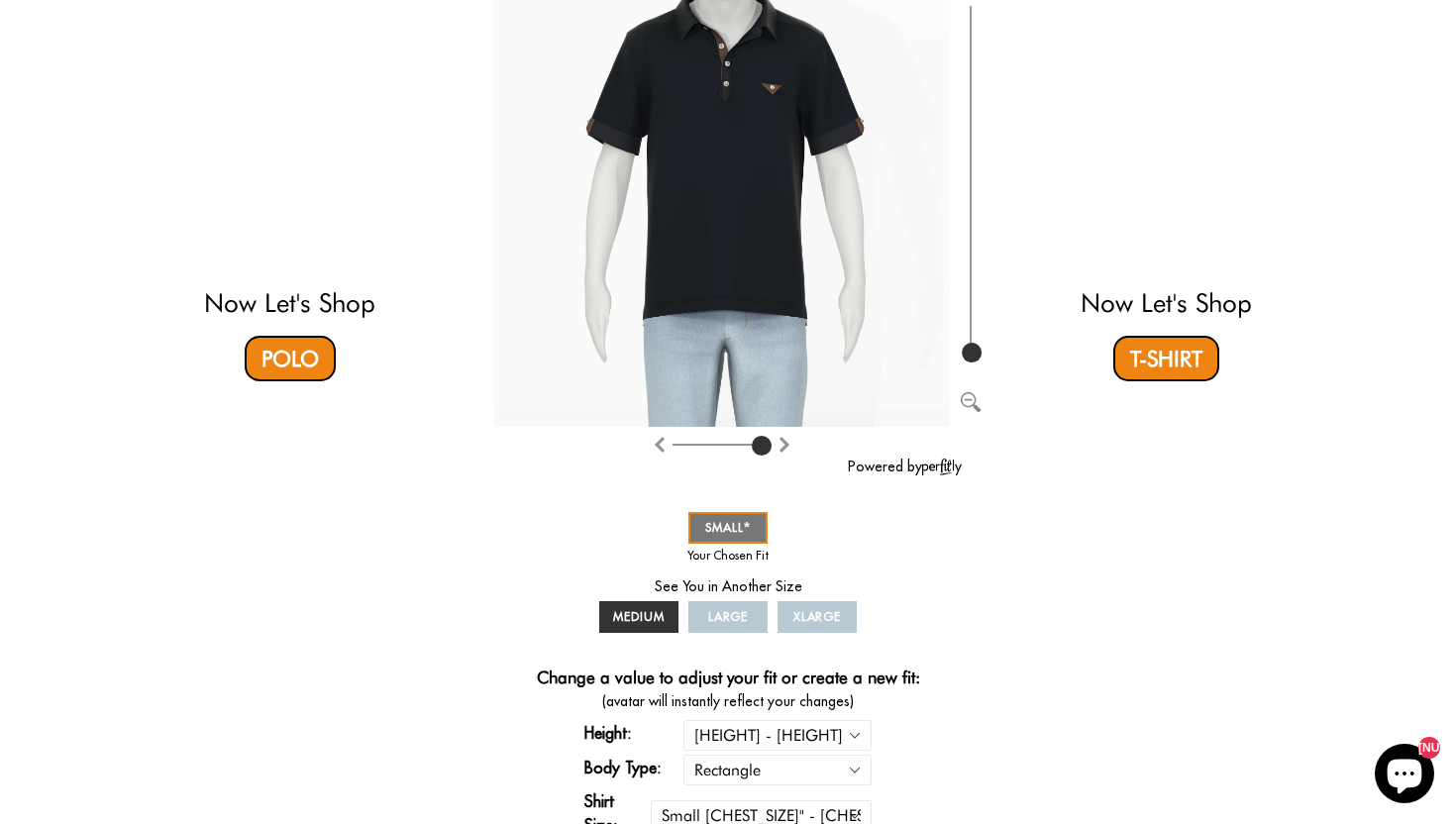 click at bounding box center [722, 449] 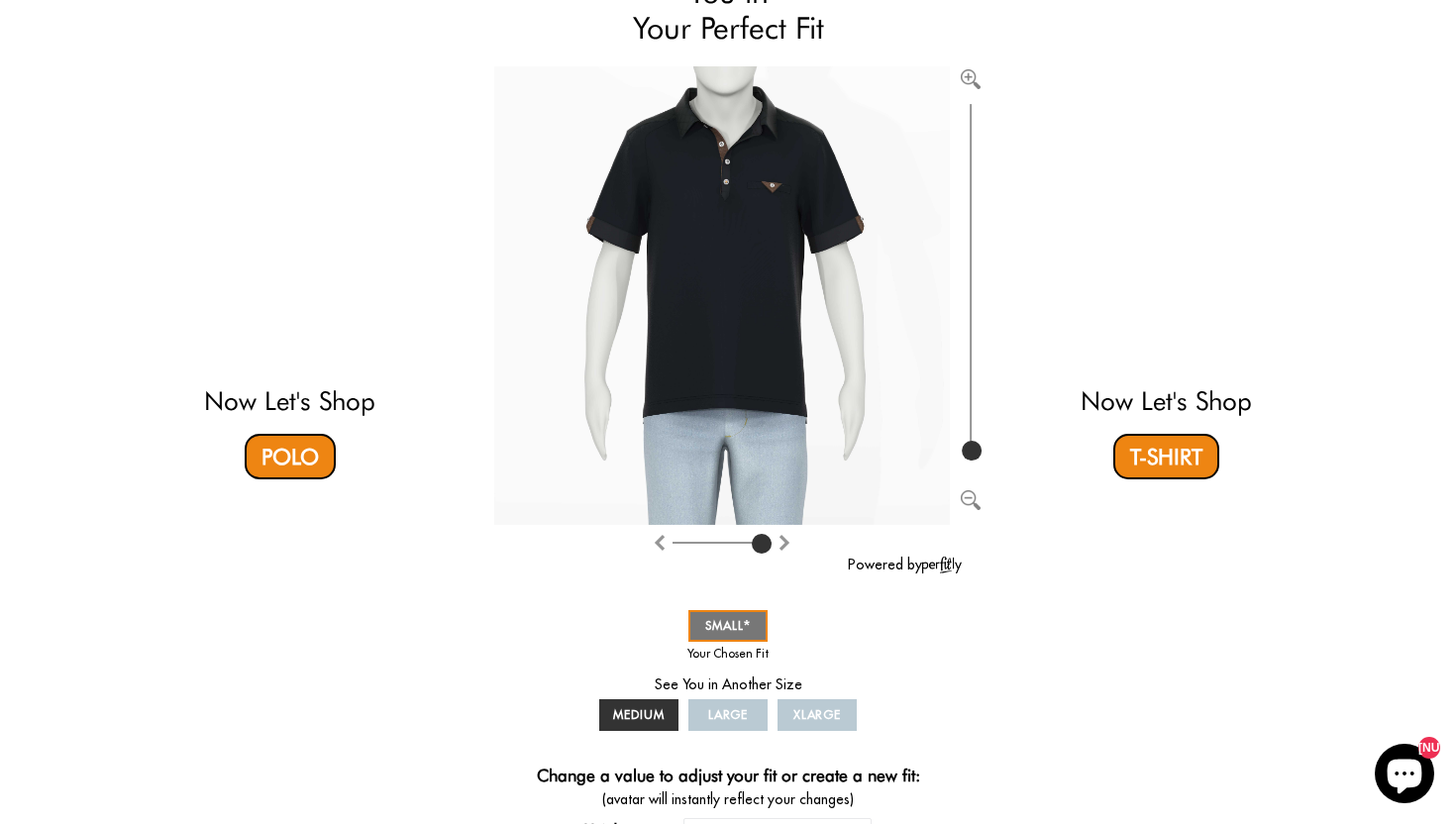 scroll, scrollTop: 203, scrollLeft: 0, axis: vertical 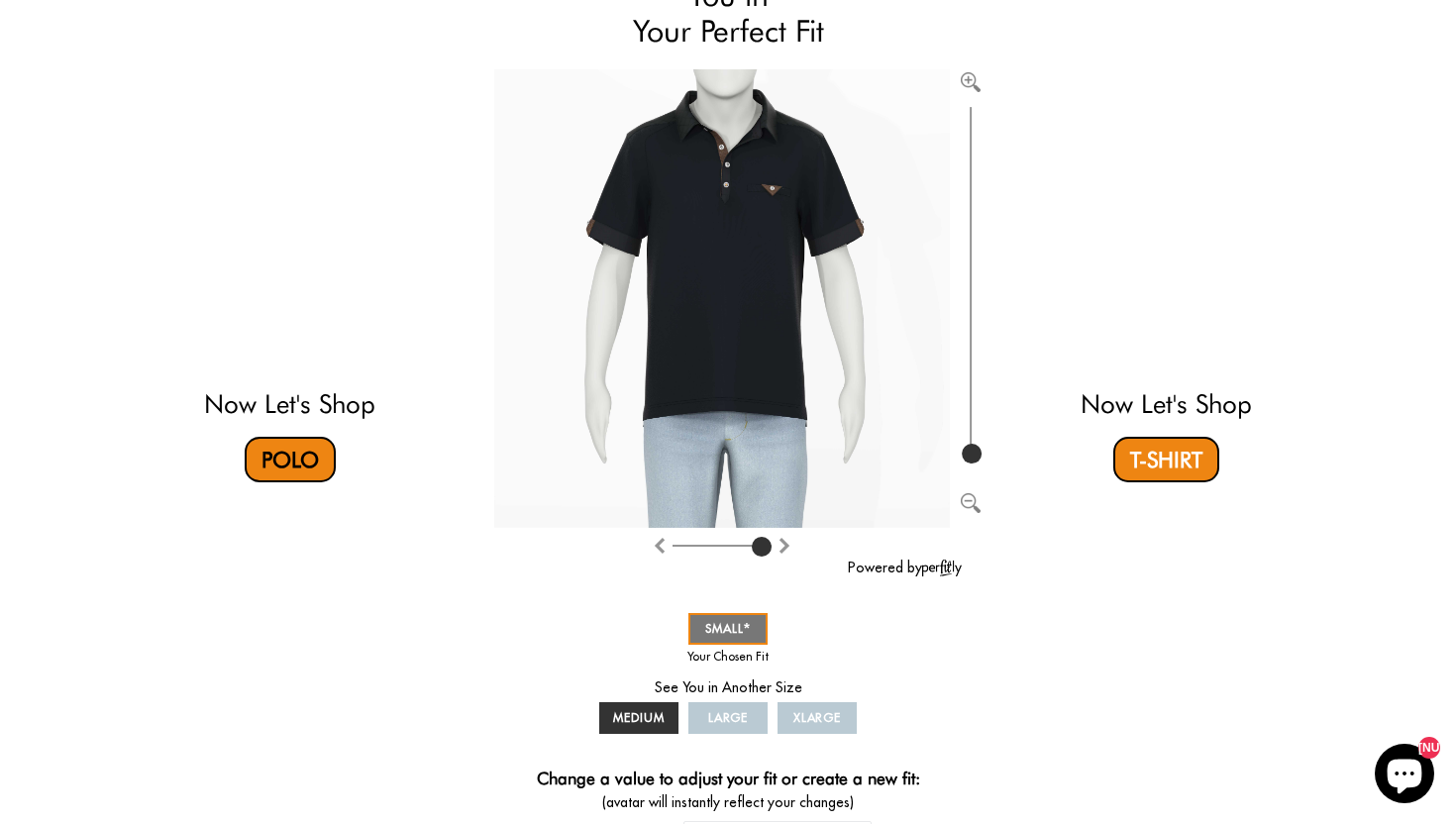 click on "Polo" at bounding box center (290, 460) 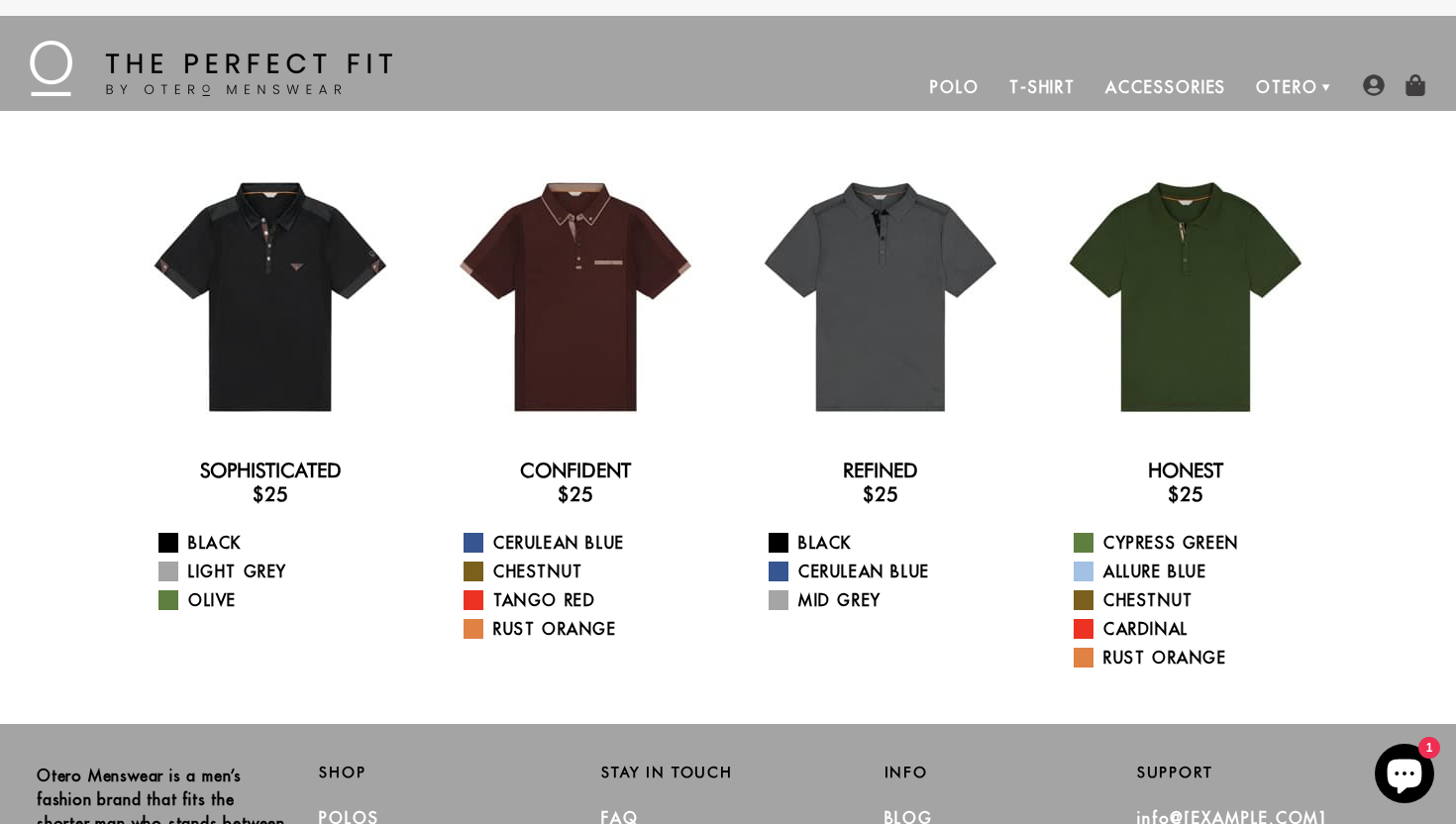 scroll, scrollTop: 0, scrollLeft: 0, axis: both 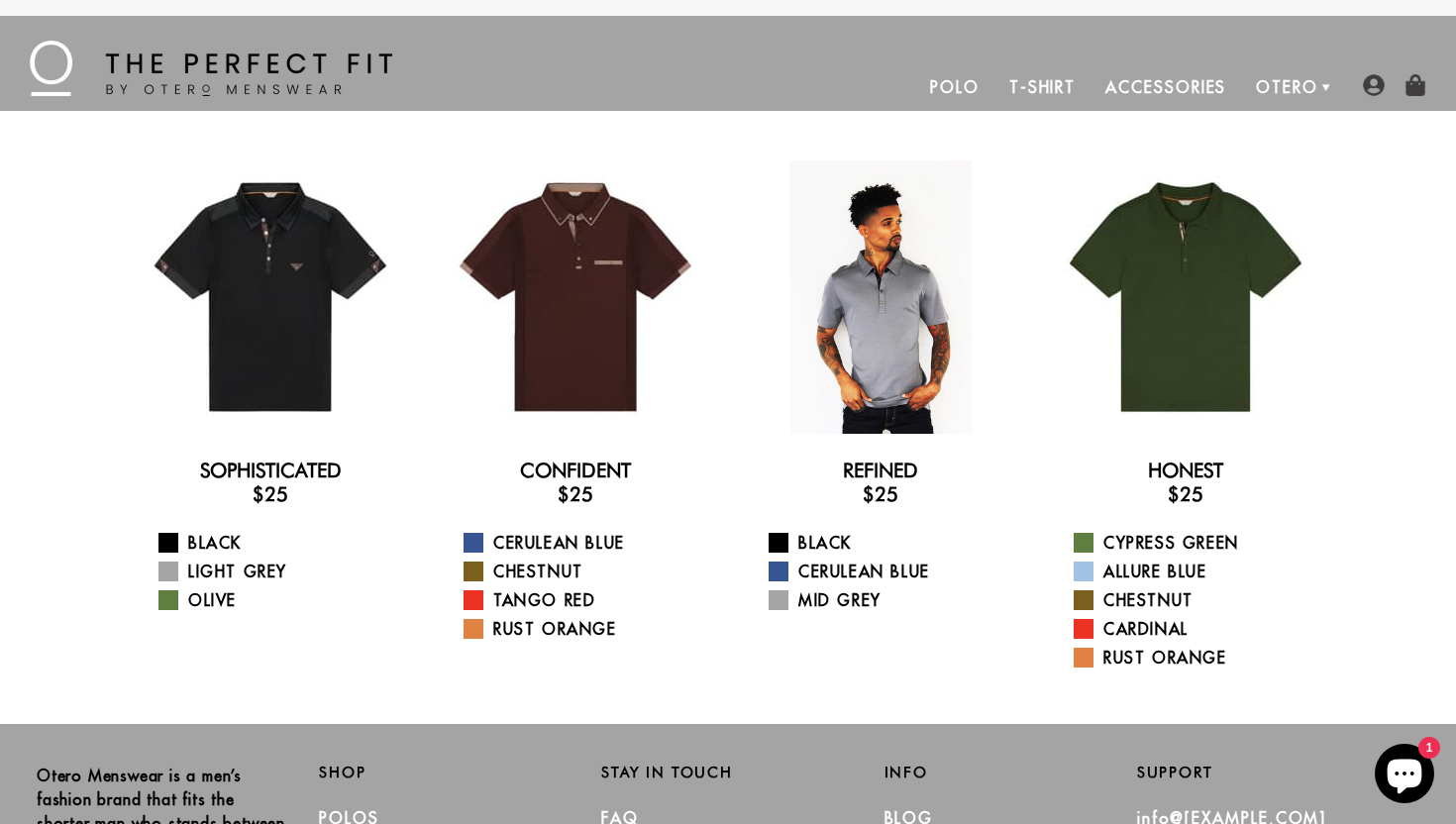 click at bounding box center [881, 297] 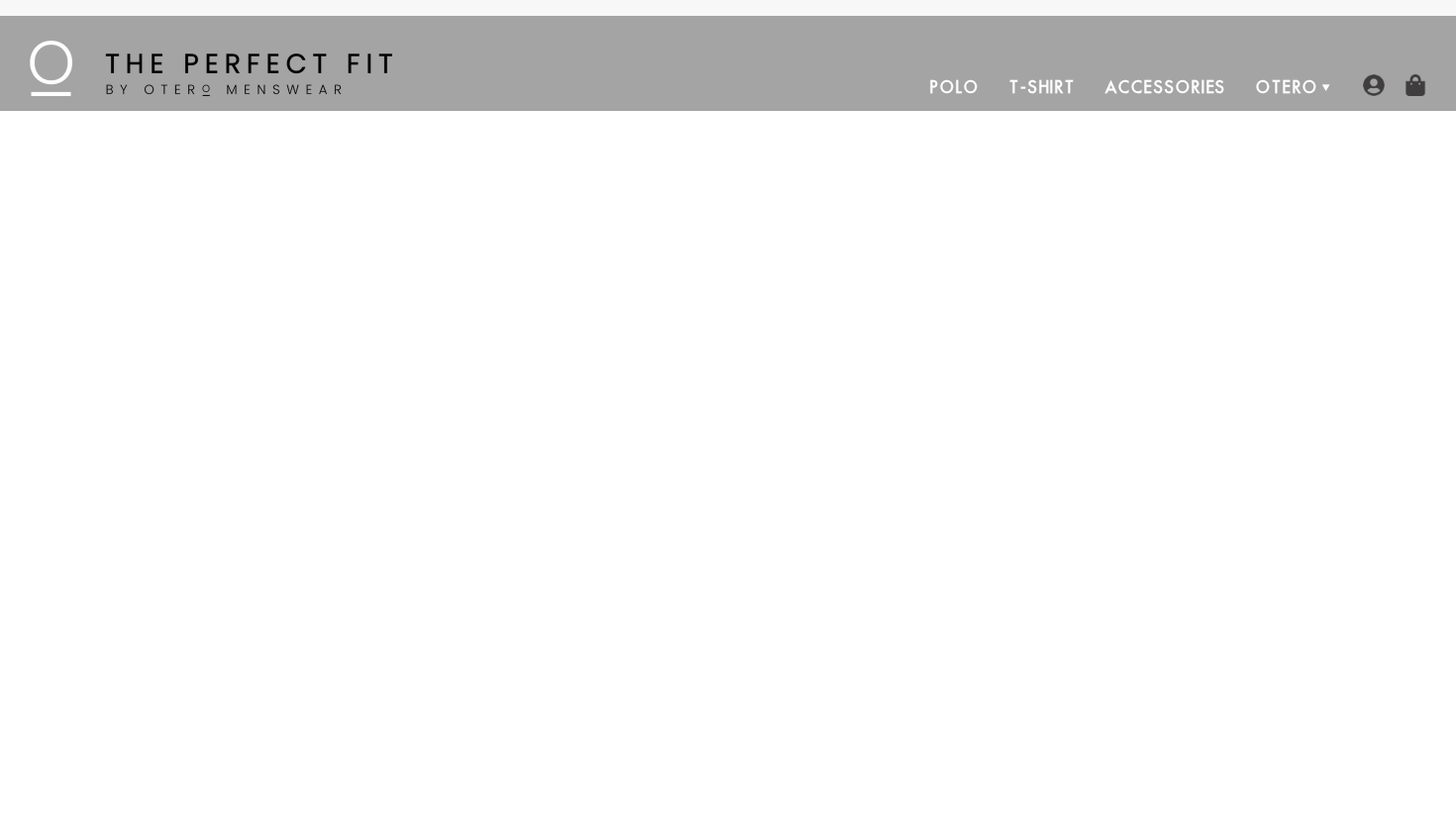 scroll, scrollTop: 0, scrollLeft: 0, axis: both 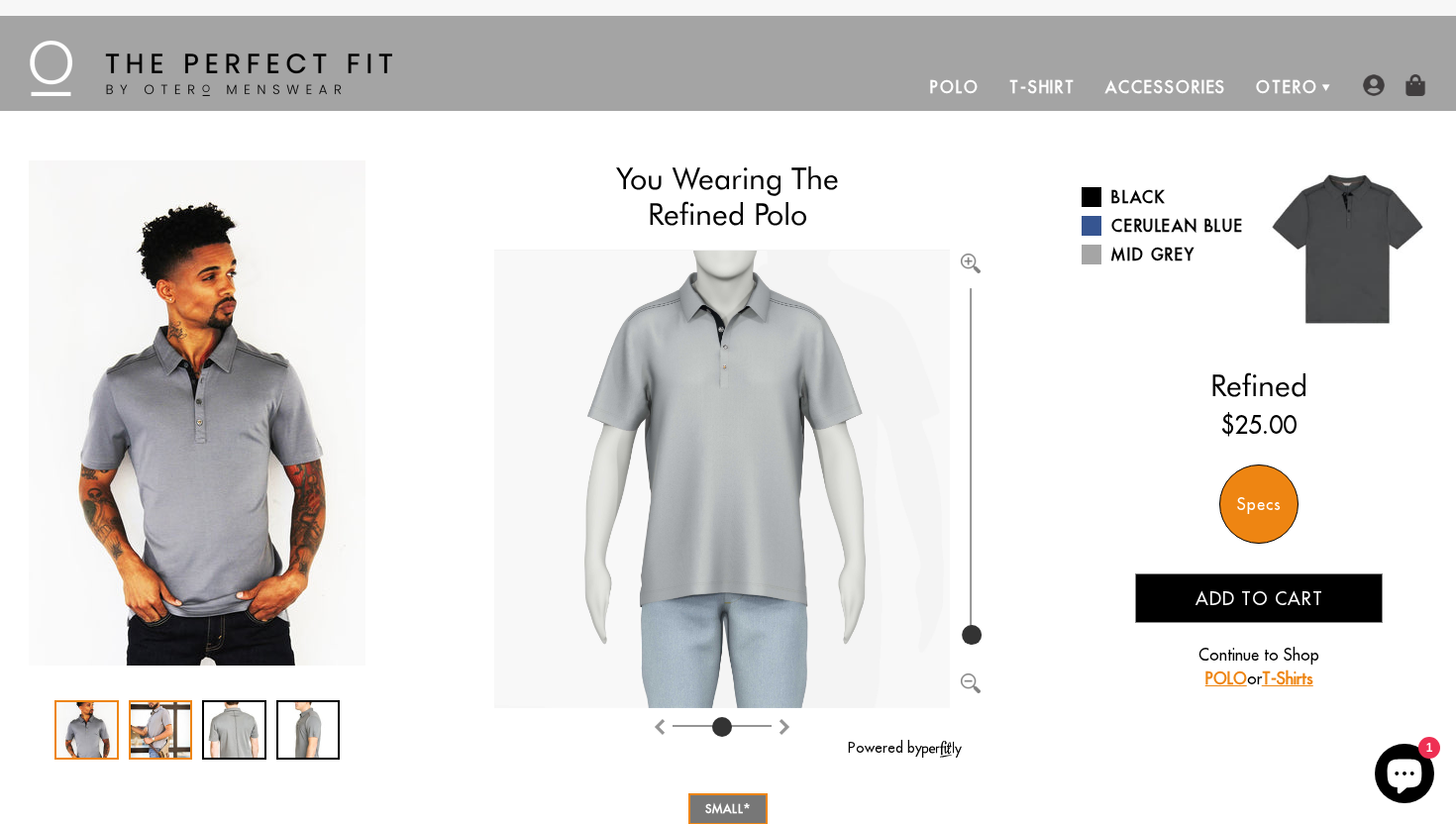 click at bounding box center (160, 730) 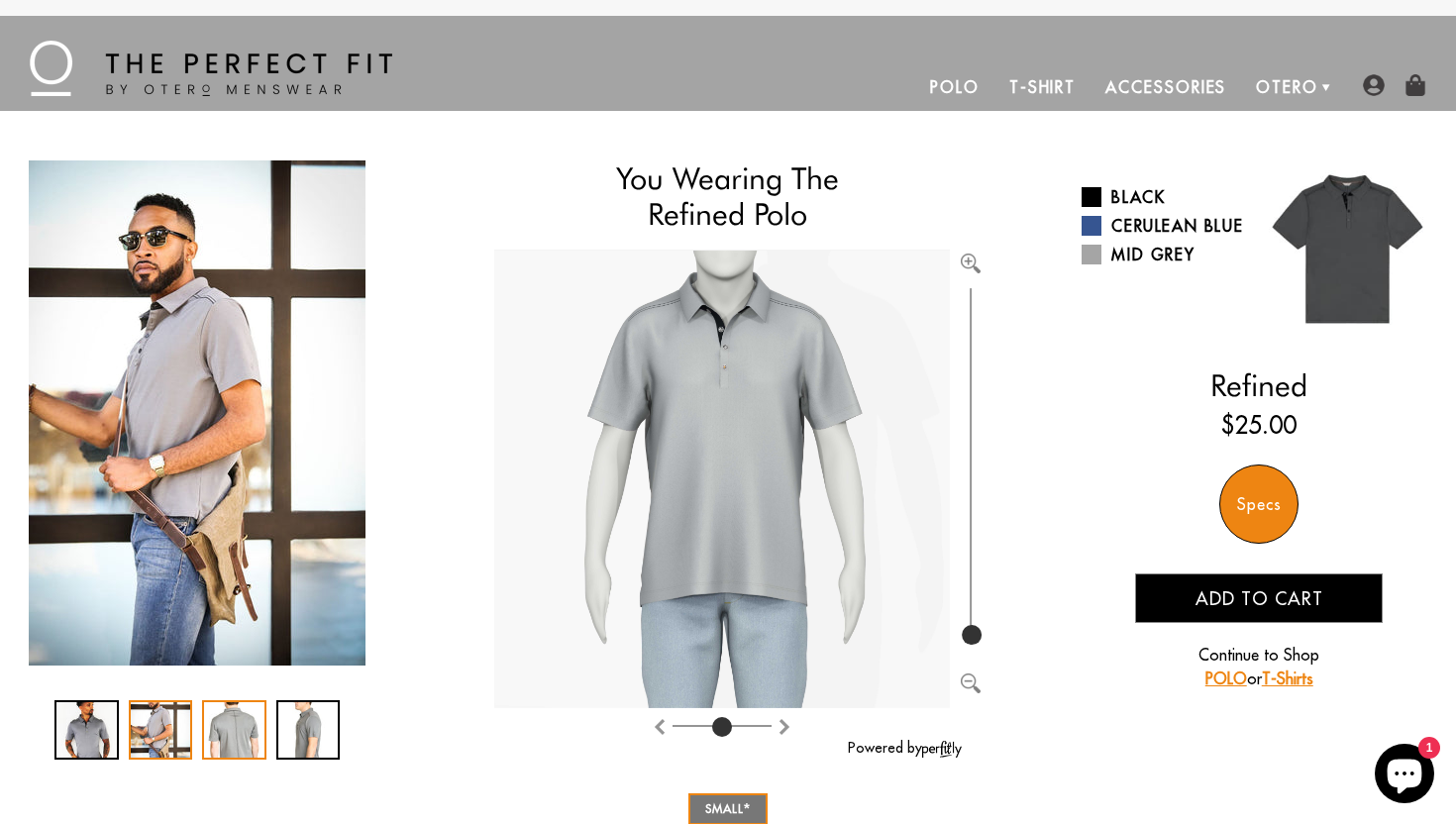 click at bounding box center [234, 730] 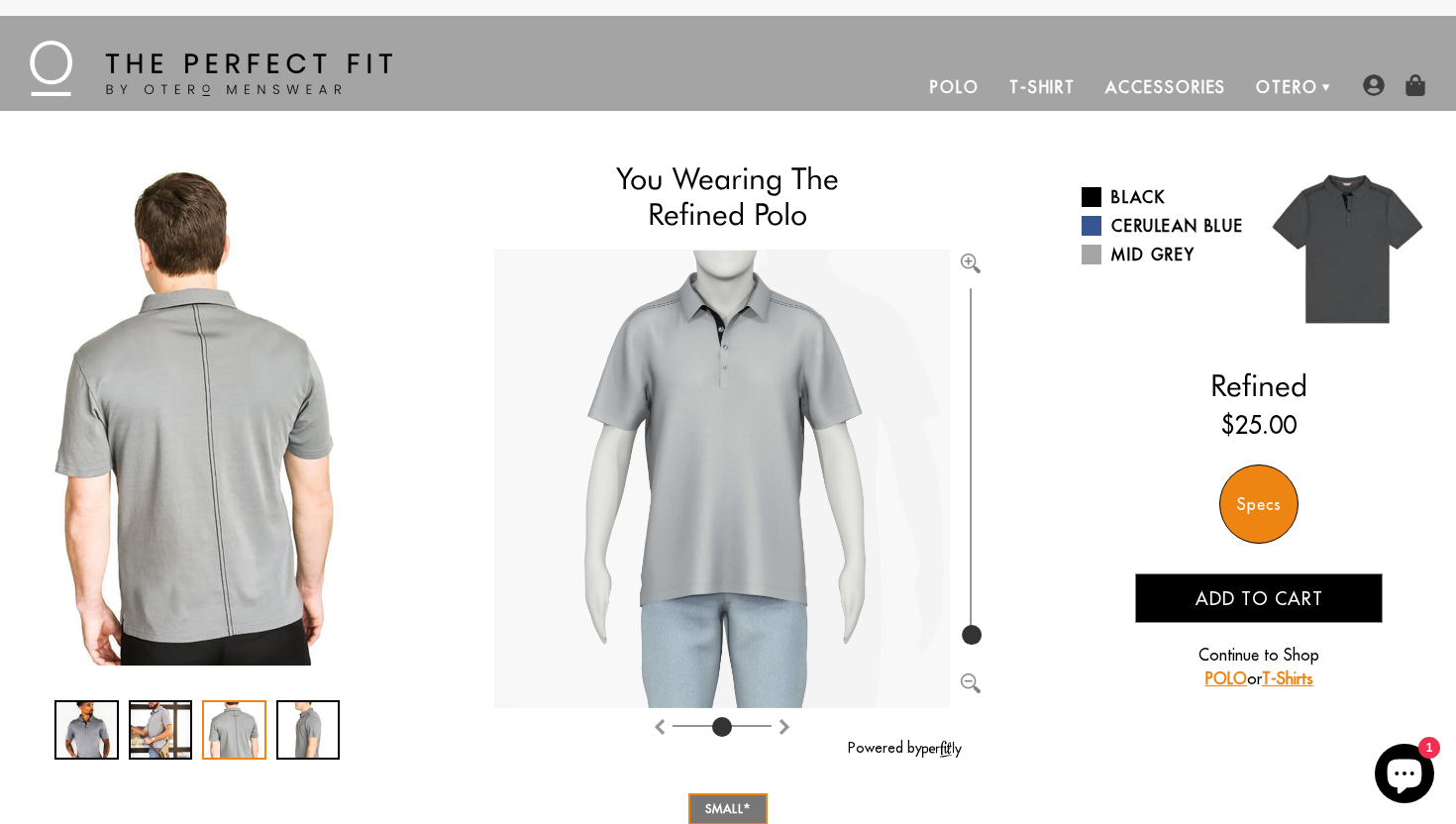 click at bounding box center [197, 730] 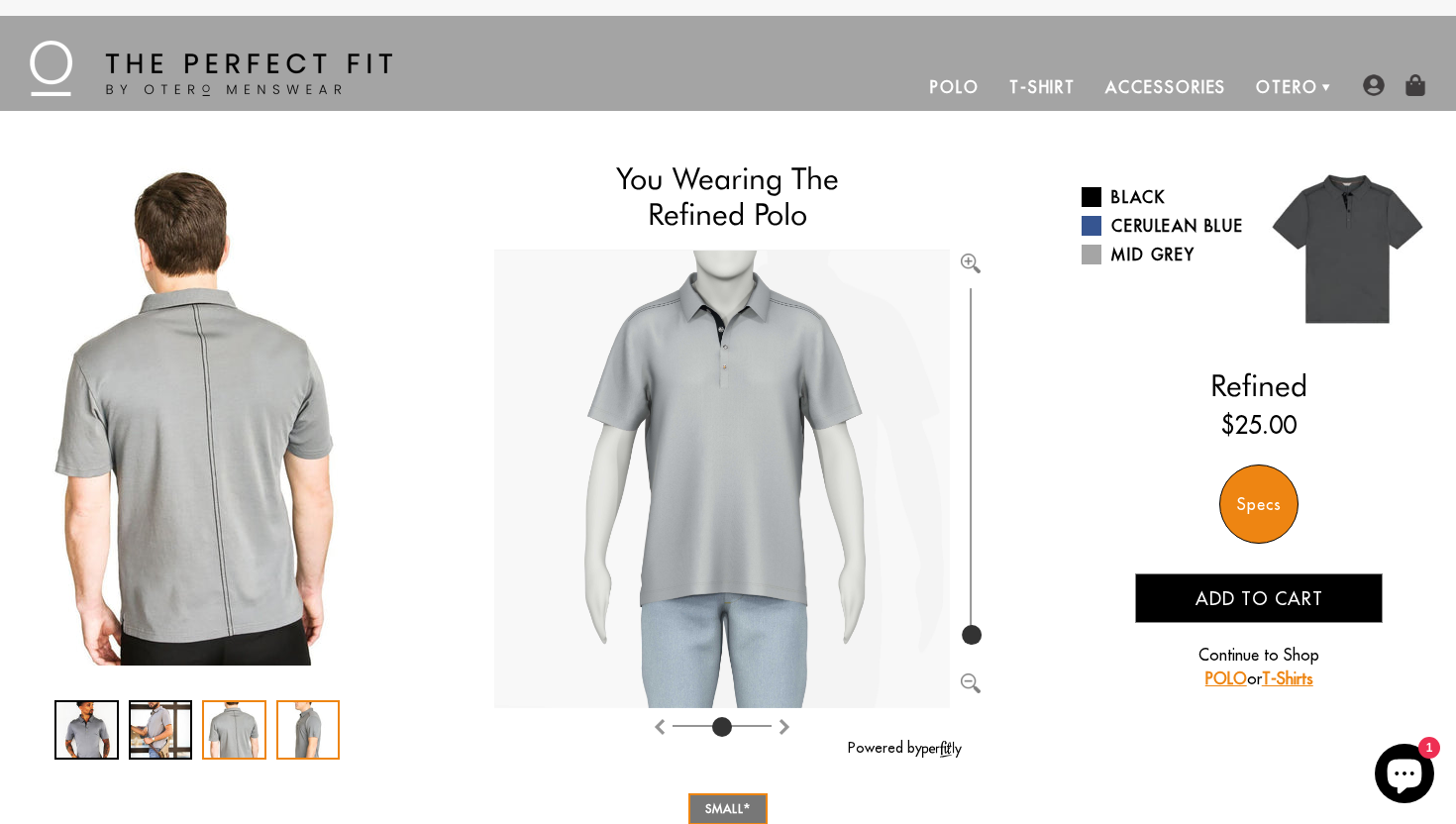 click at bounding box center (308, 730) 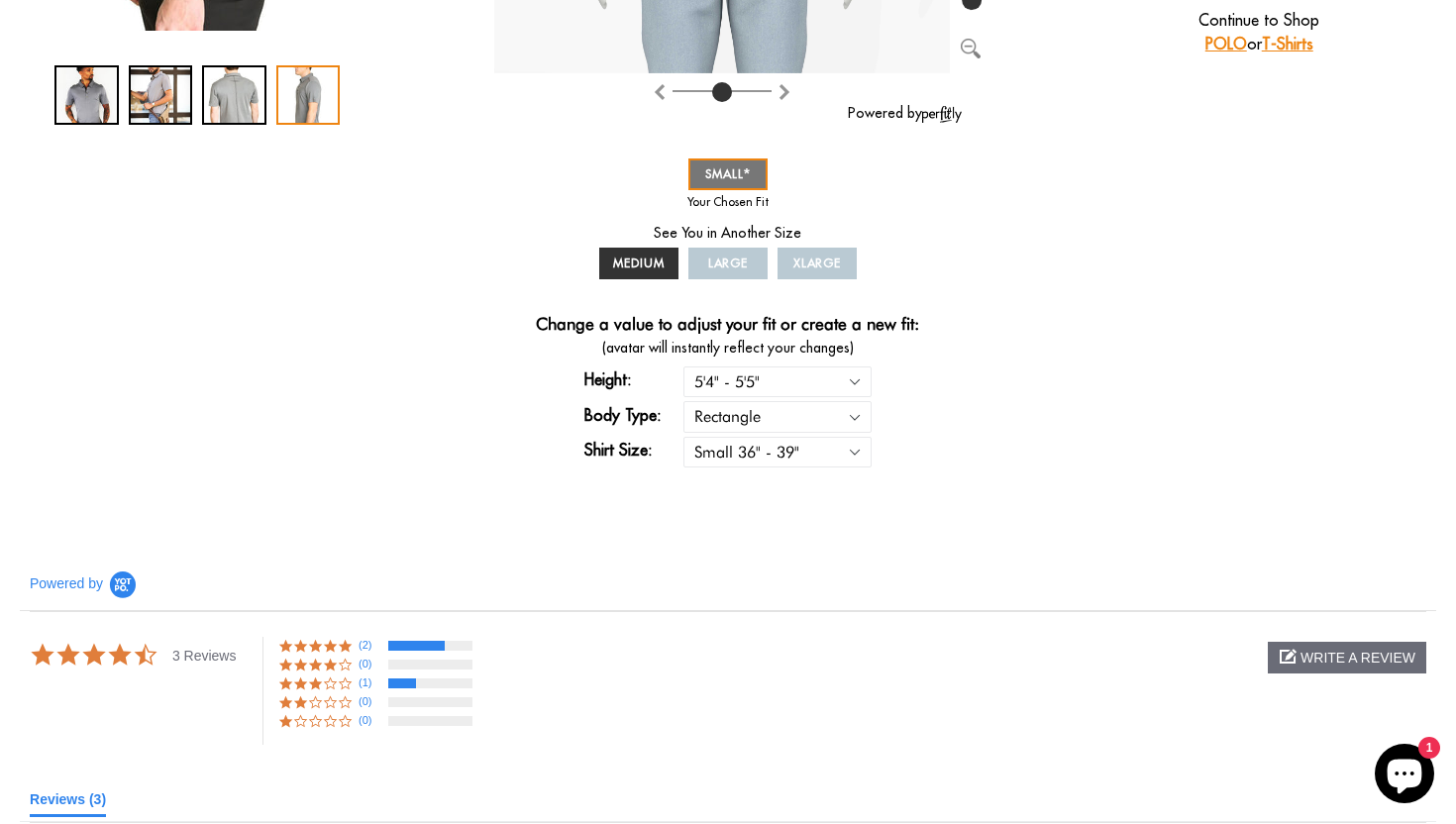 scroll, scrollTop: 930, scrollLeft: 0, axis: vertical 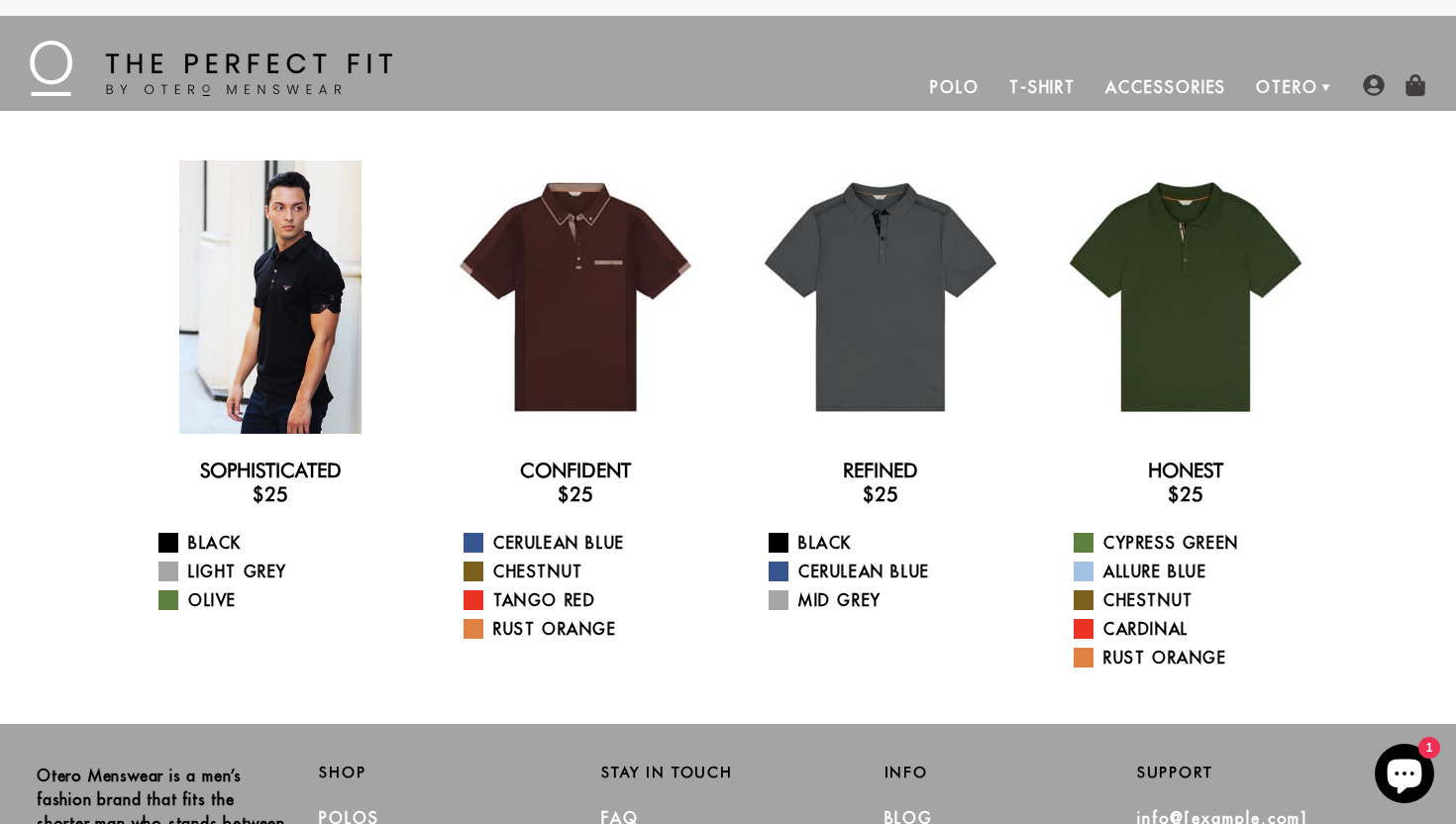 click at bounding box center [270, 297] 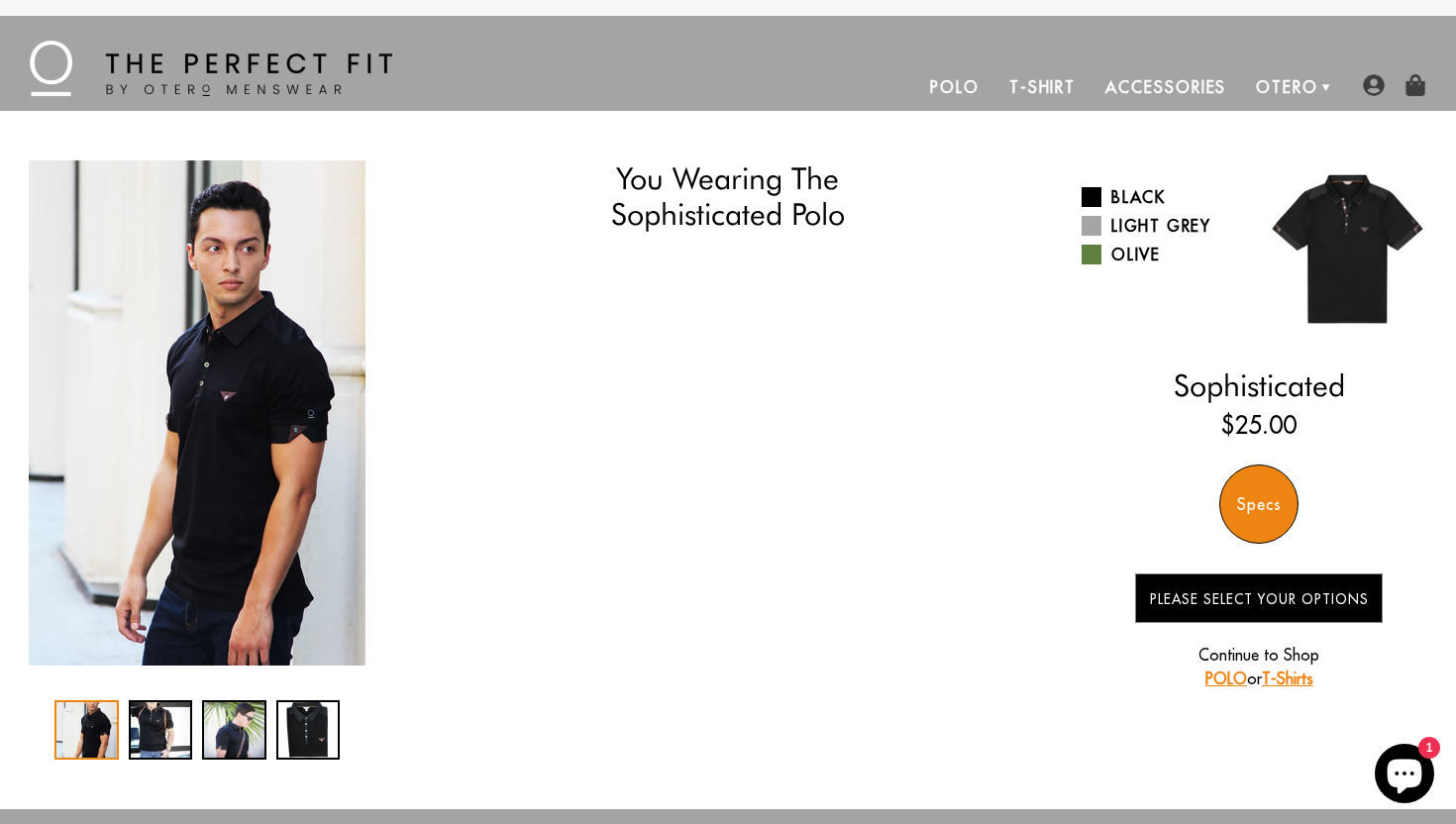 scroll, scrollTop: 0, scrollLeft: 0, axis: both 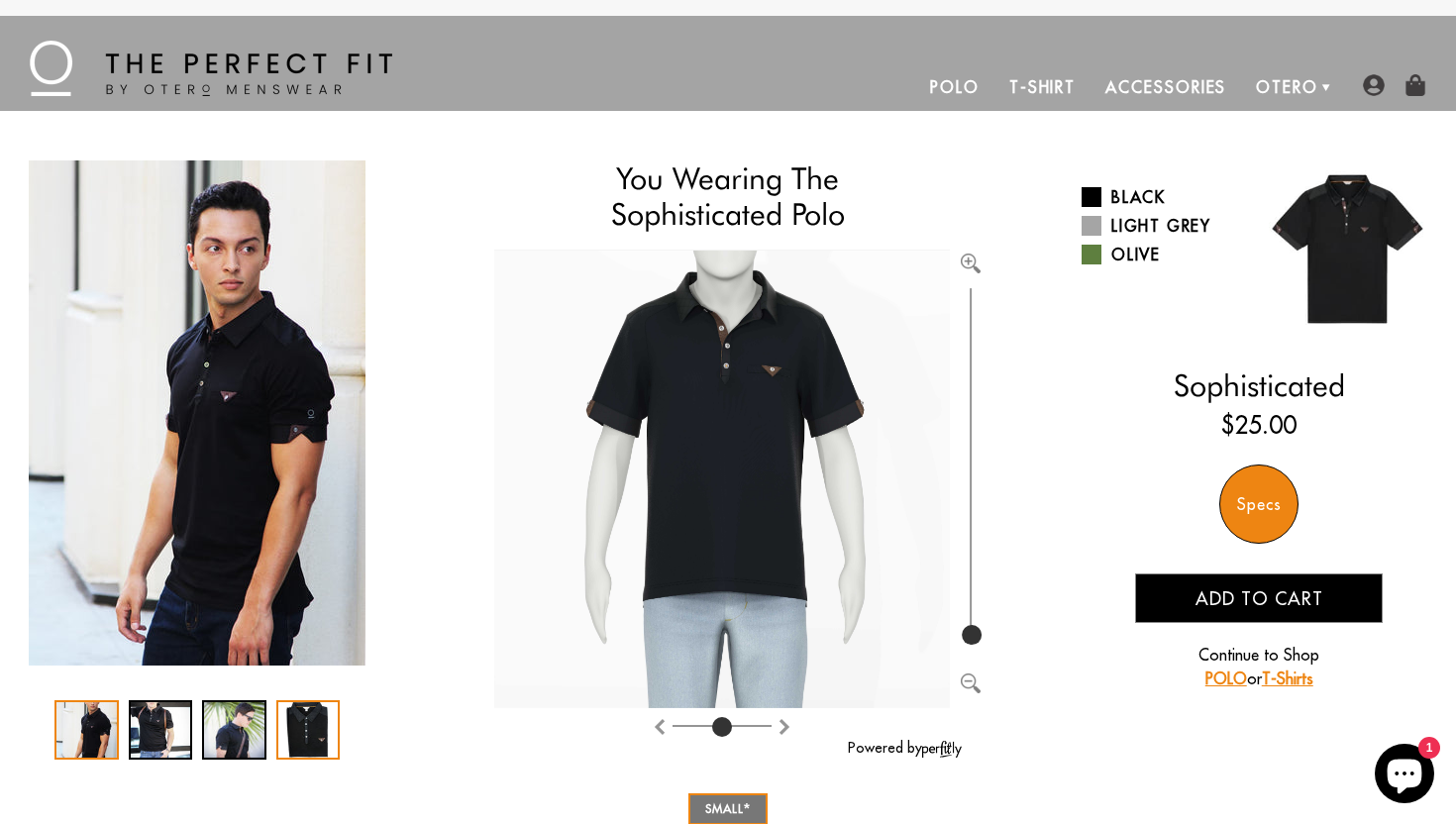click at bounding box center [308, 730] 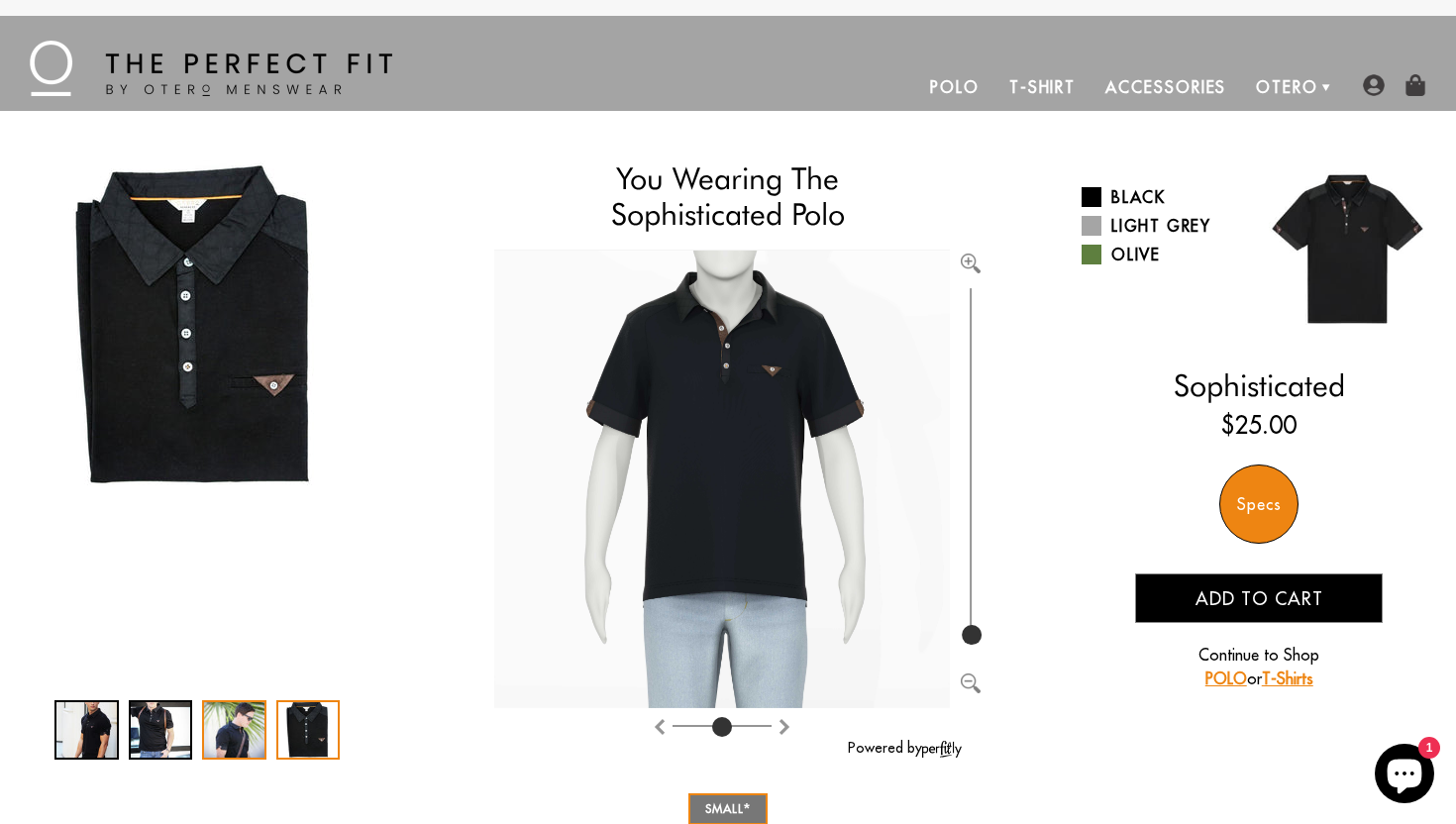click at bounding box center [234, 730] 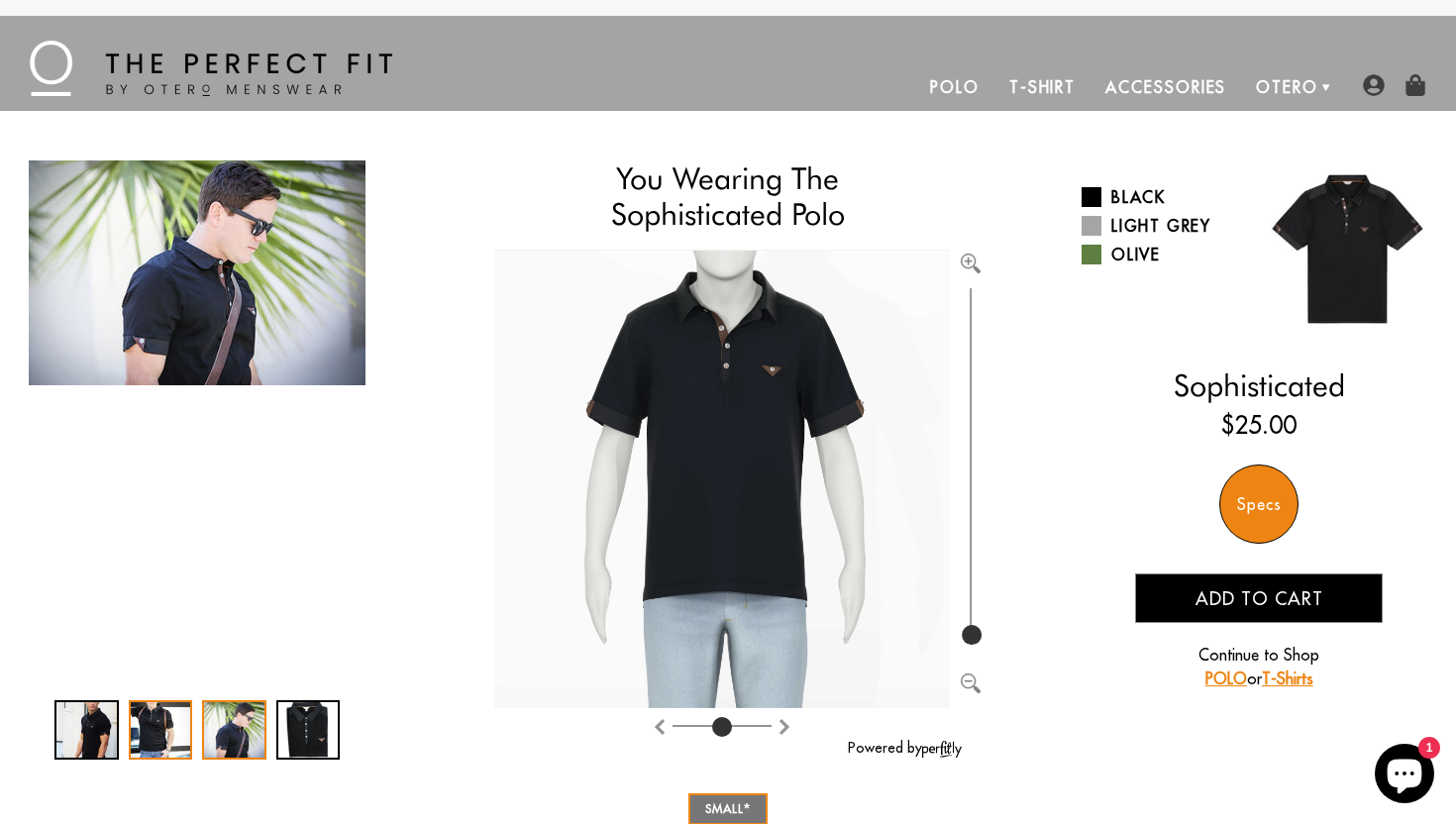 click at bounding box center [160, 730] 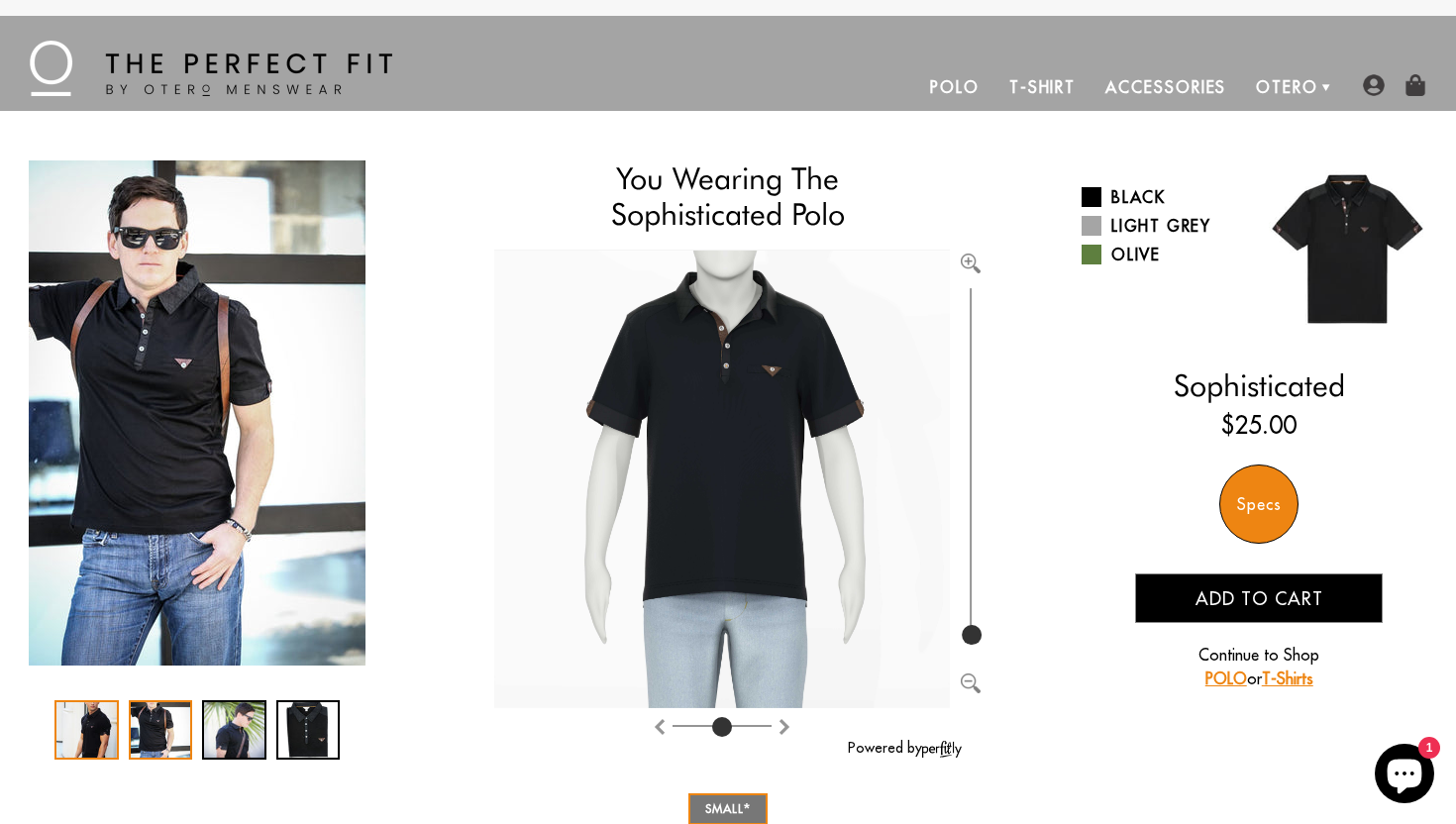 click at bounding box center [86, 730] 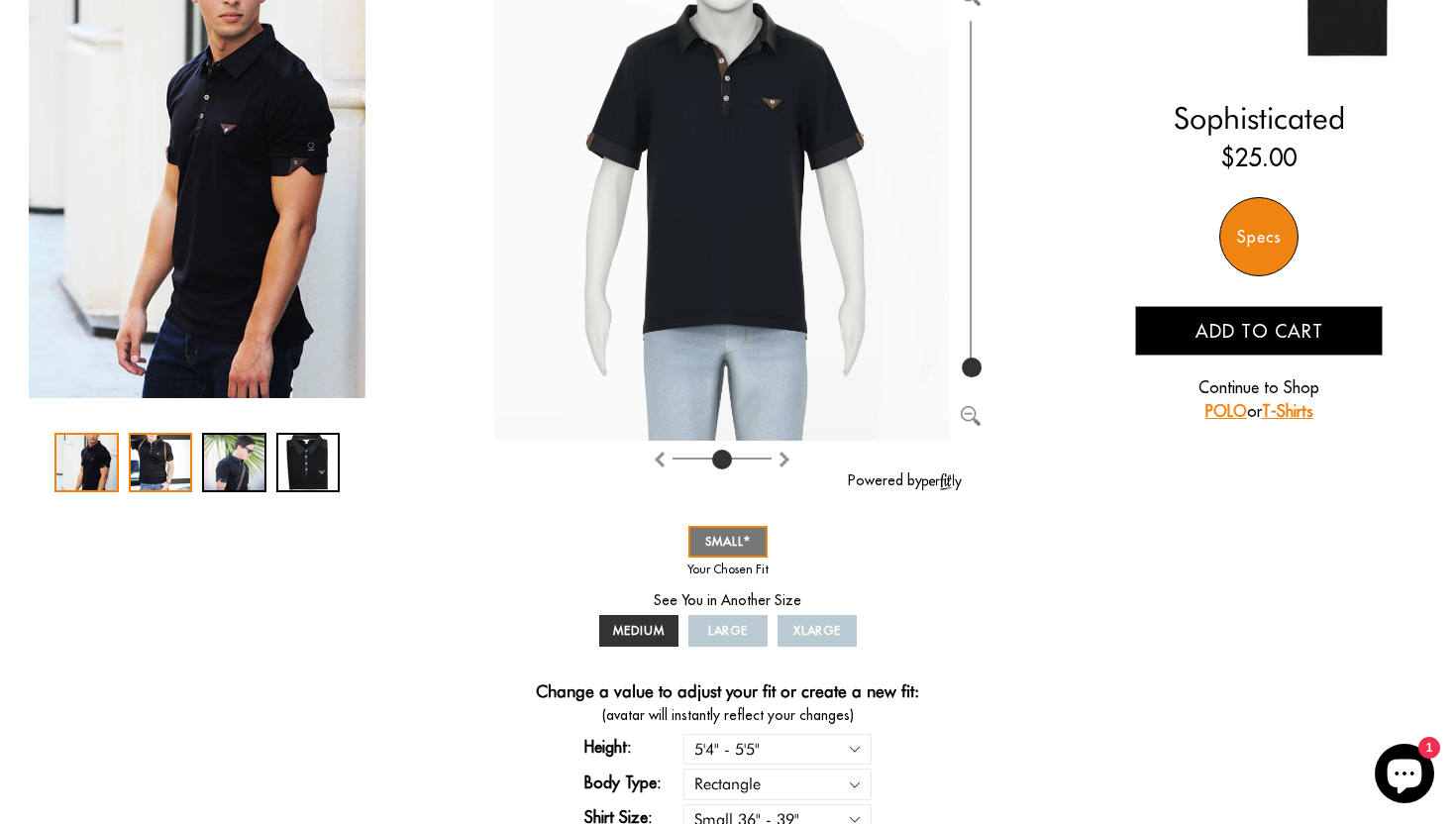scroll, scrollTop: 227, scrollLeft: 0, axis: vertical 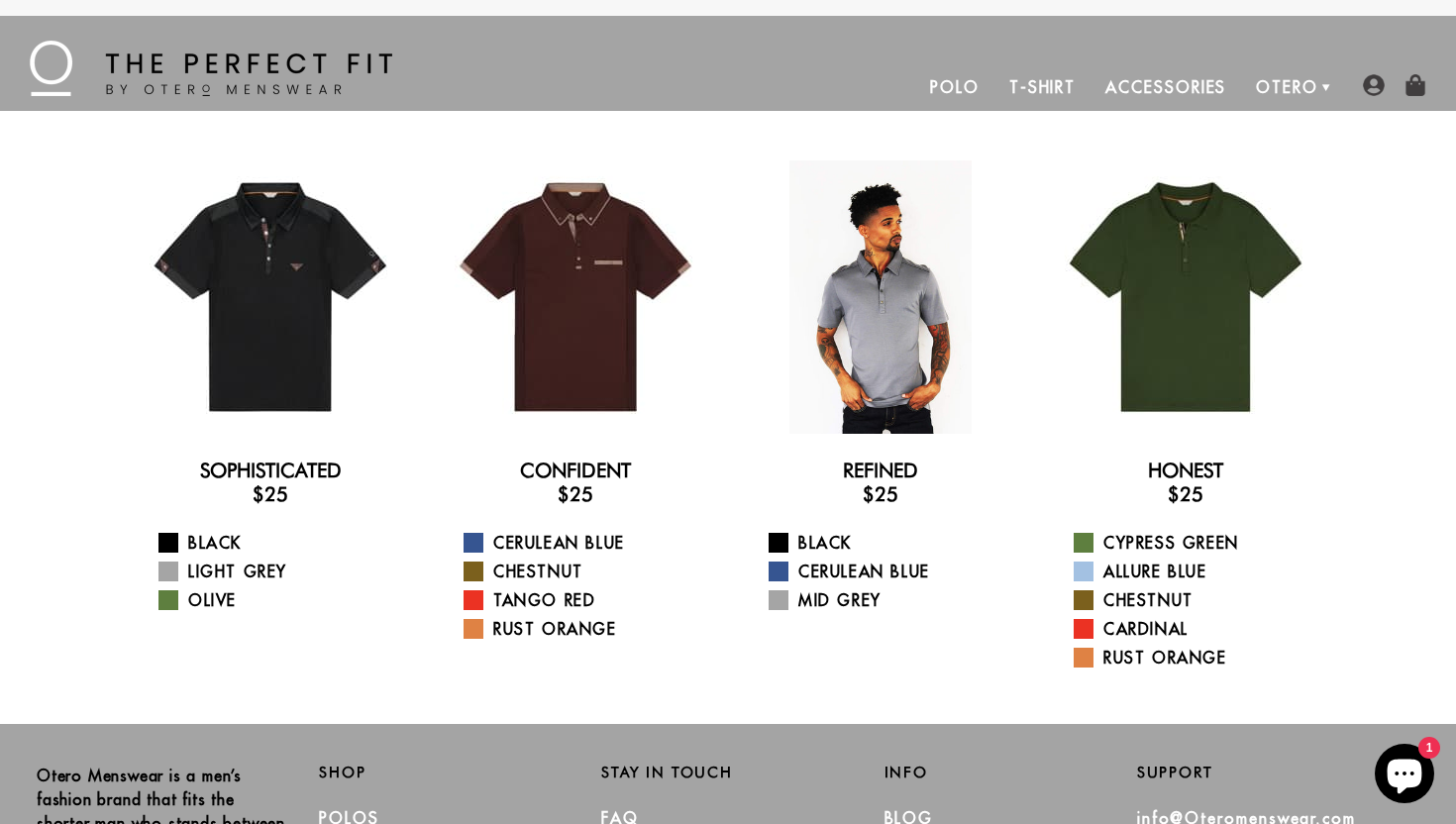 click at bounding box center [881, 297] 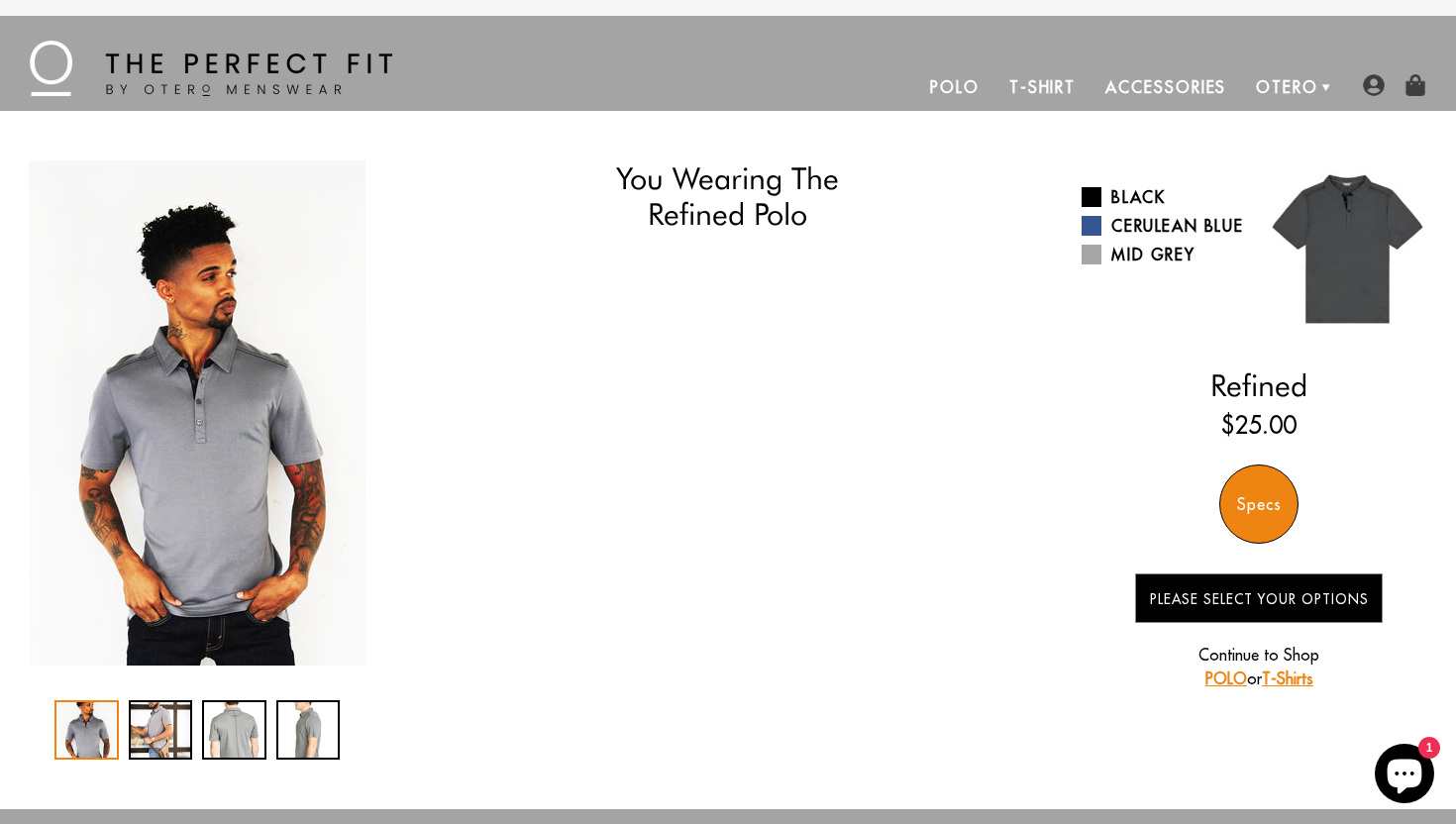 scroll, scrollTop: 0, scrollLeft: 0, axis: both 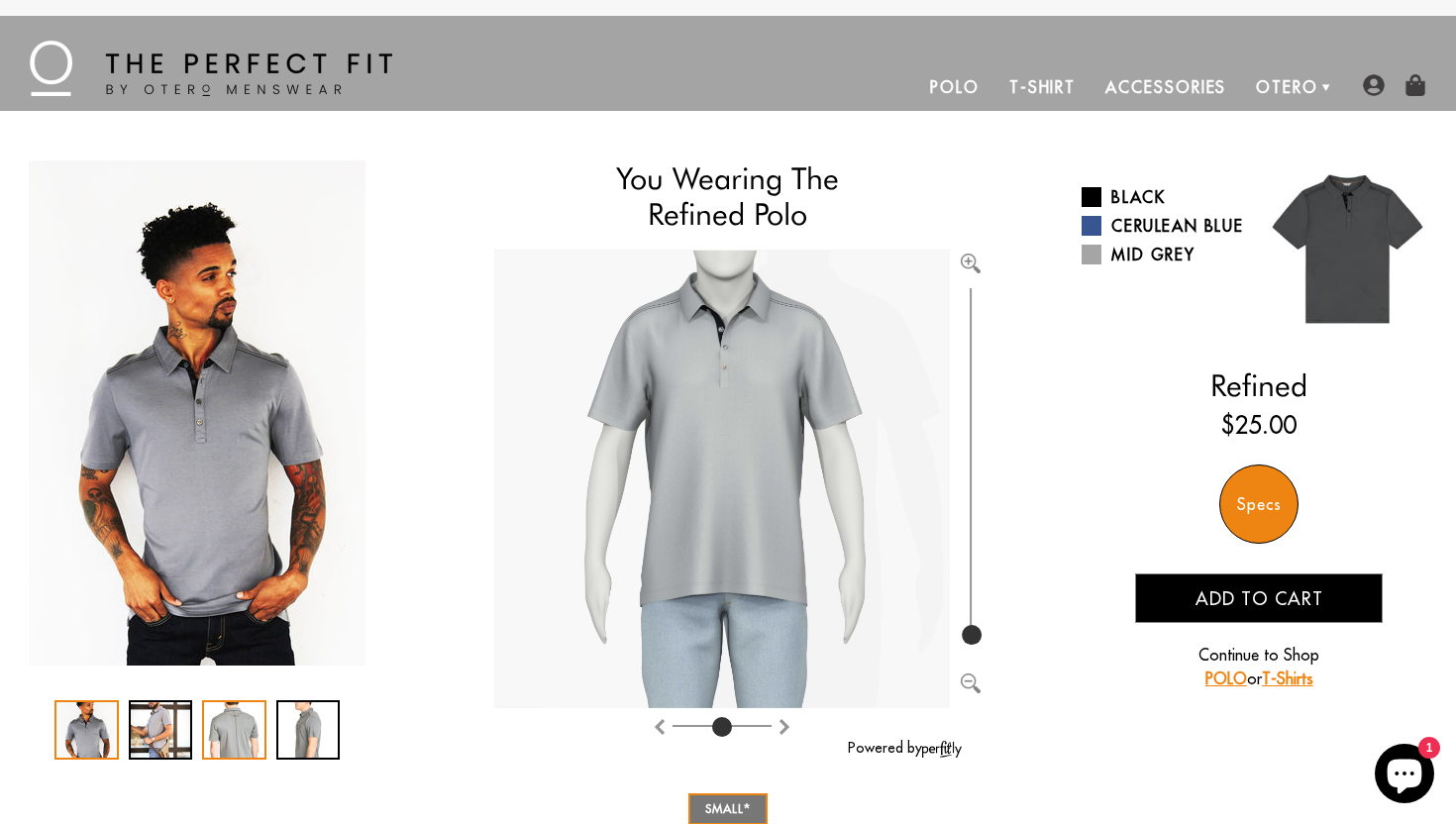 click at bounding box center [234, 730] 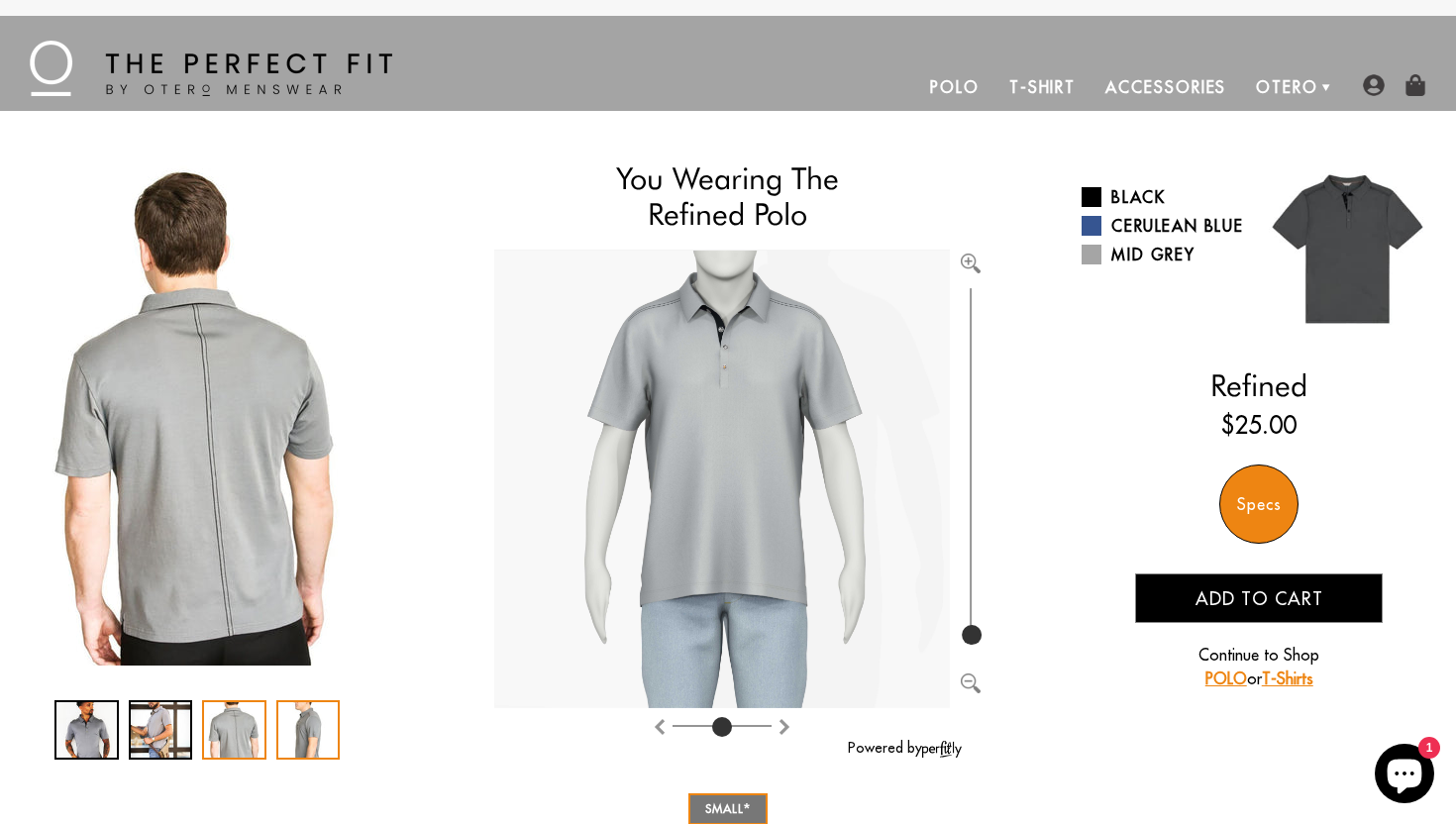 click at bounding box center (308, 730) 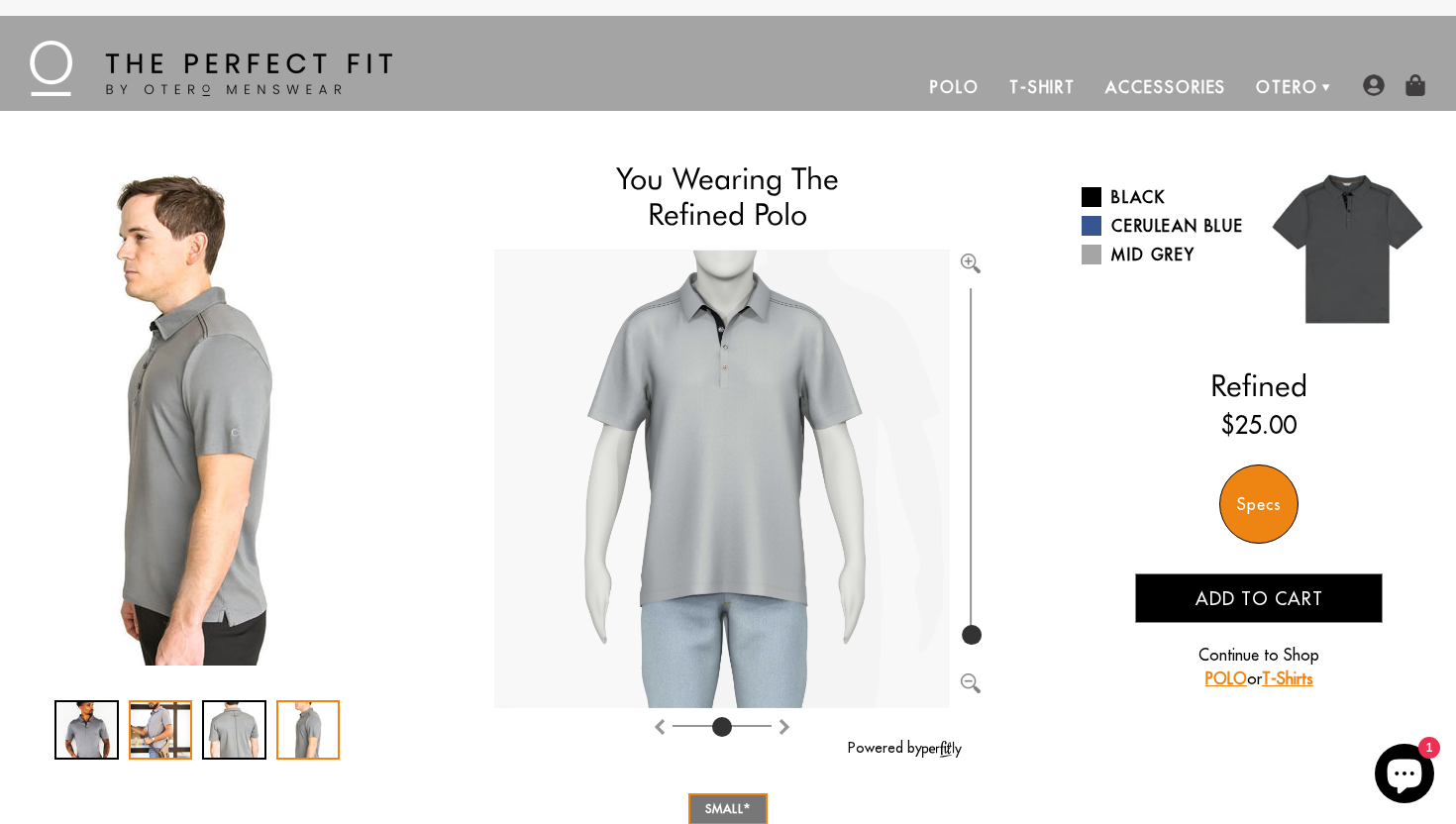 click at bounding box center [160, 730] 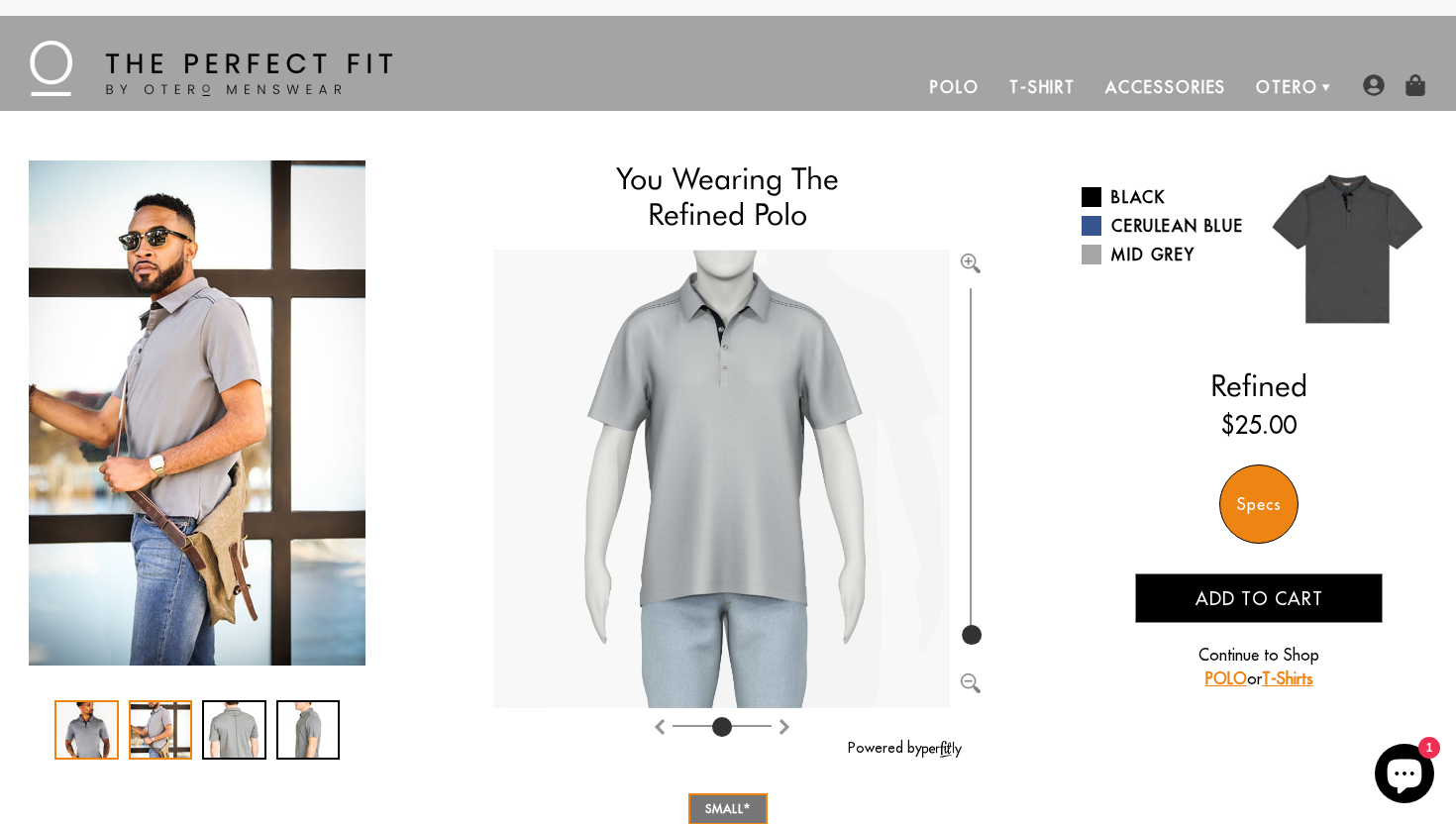 click at bounding box center [86, 730] 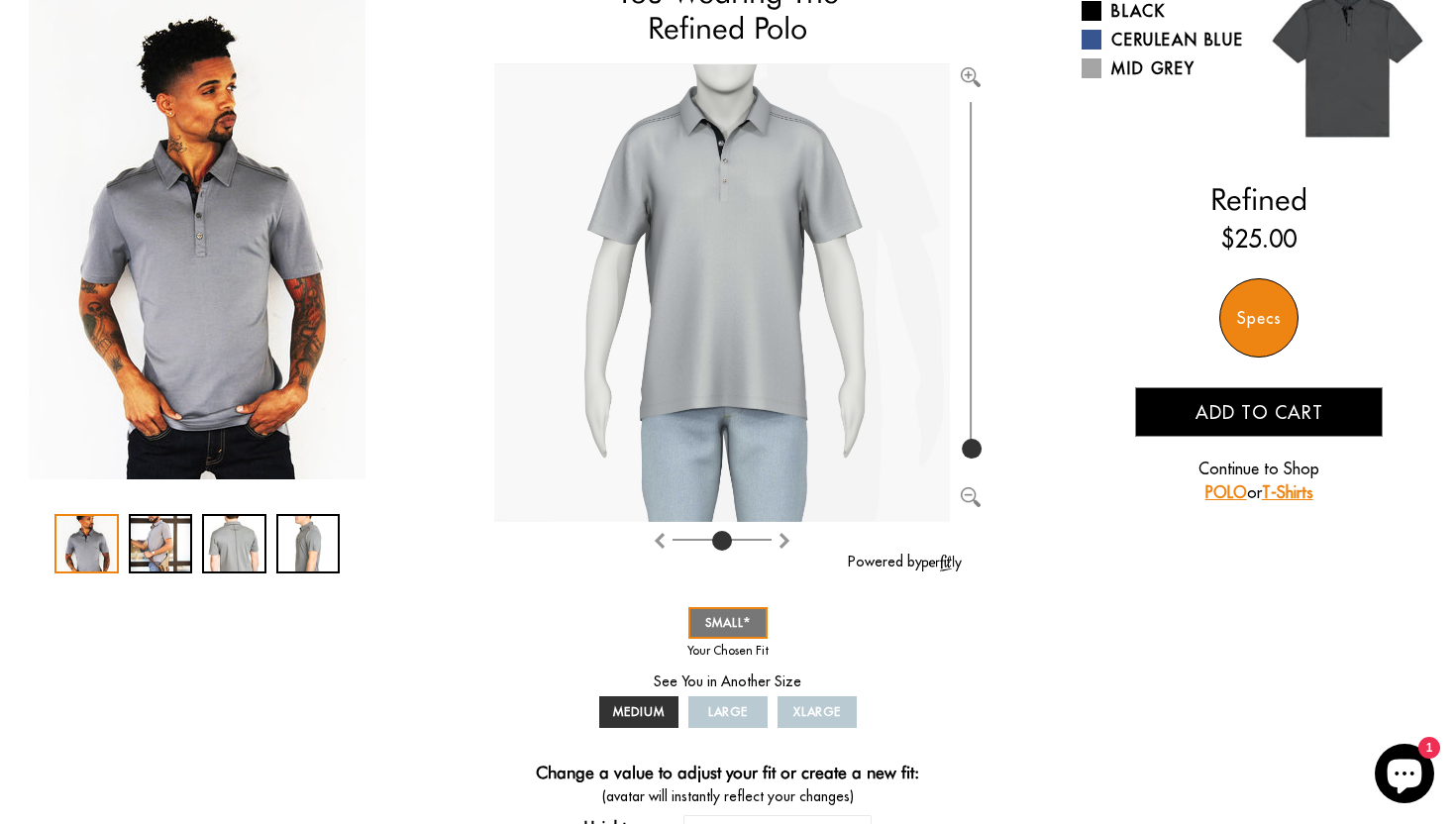 scroll, scrollTop: 188, scrollLeft: 0, axis: vertical 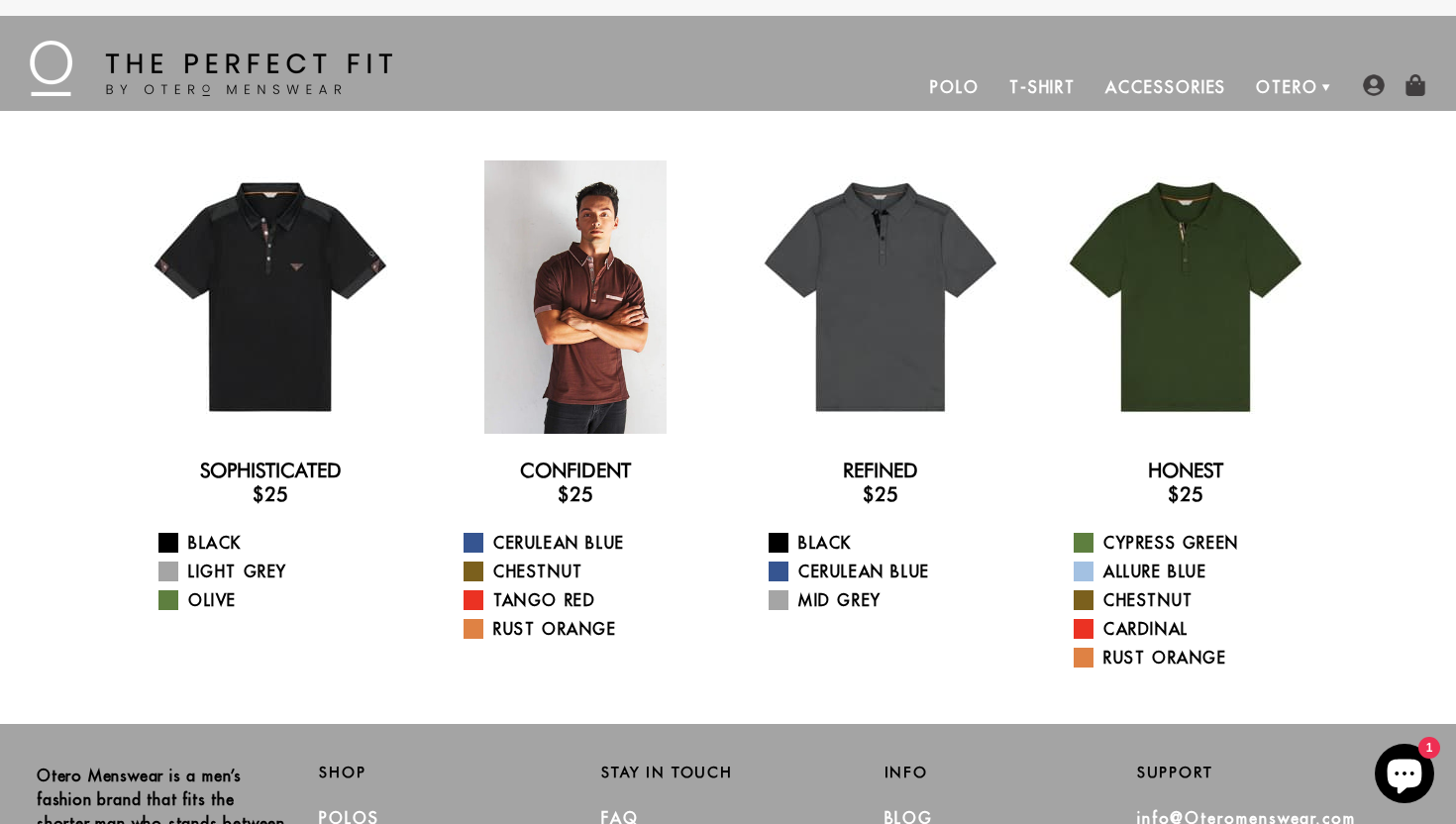 click at bounding box center (575, 297) 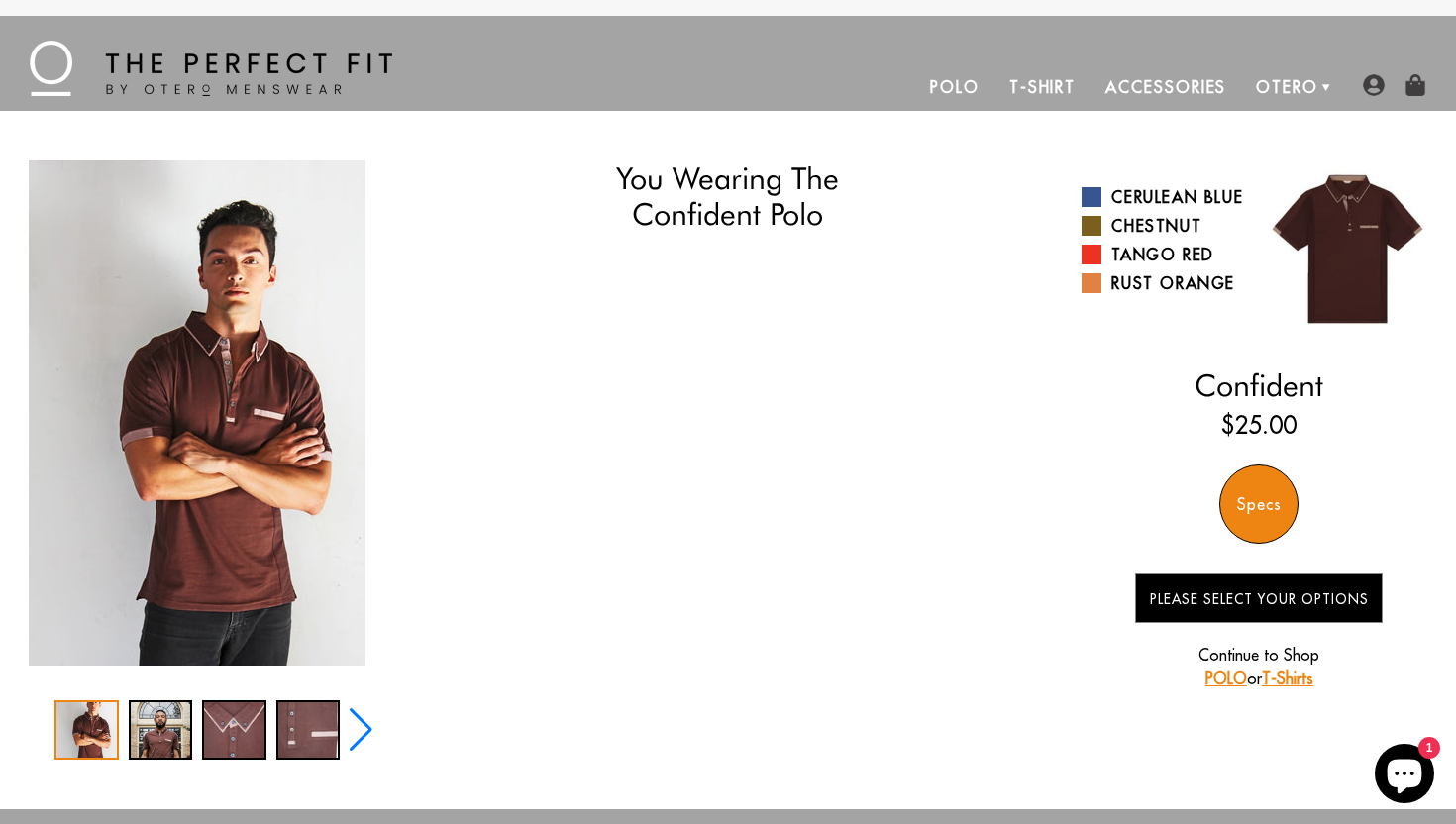 scroll, scrollTop: 0, scrollLeft: 0, axis: both 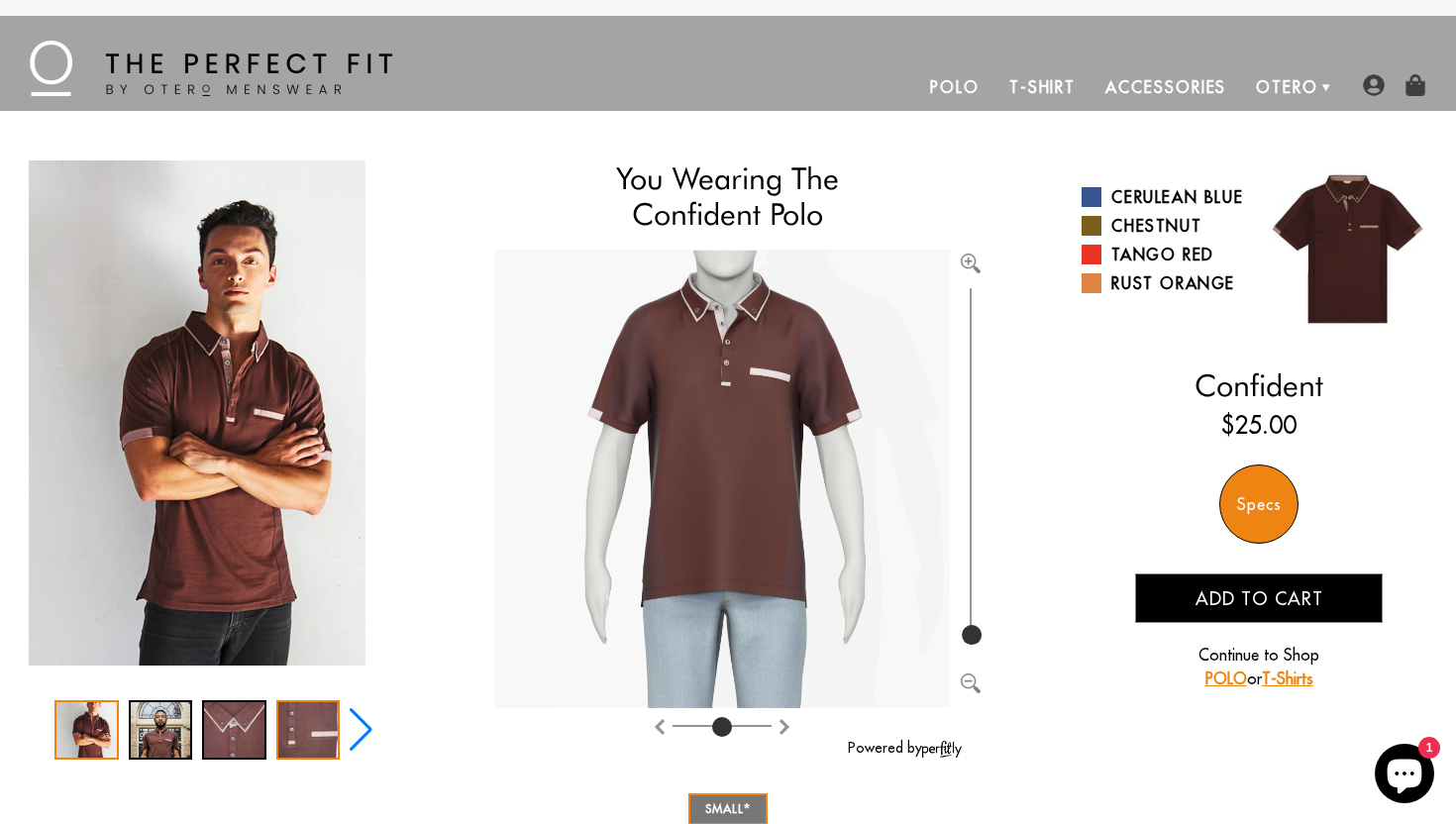click at bounding box center (308, 730) 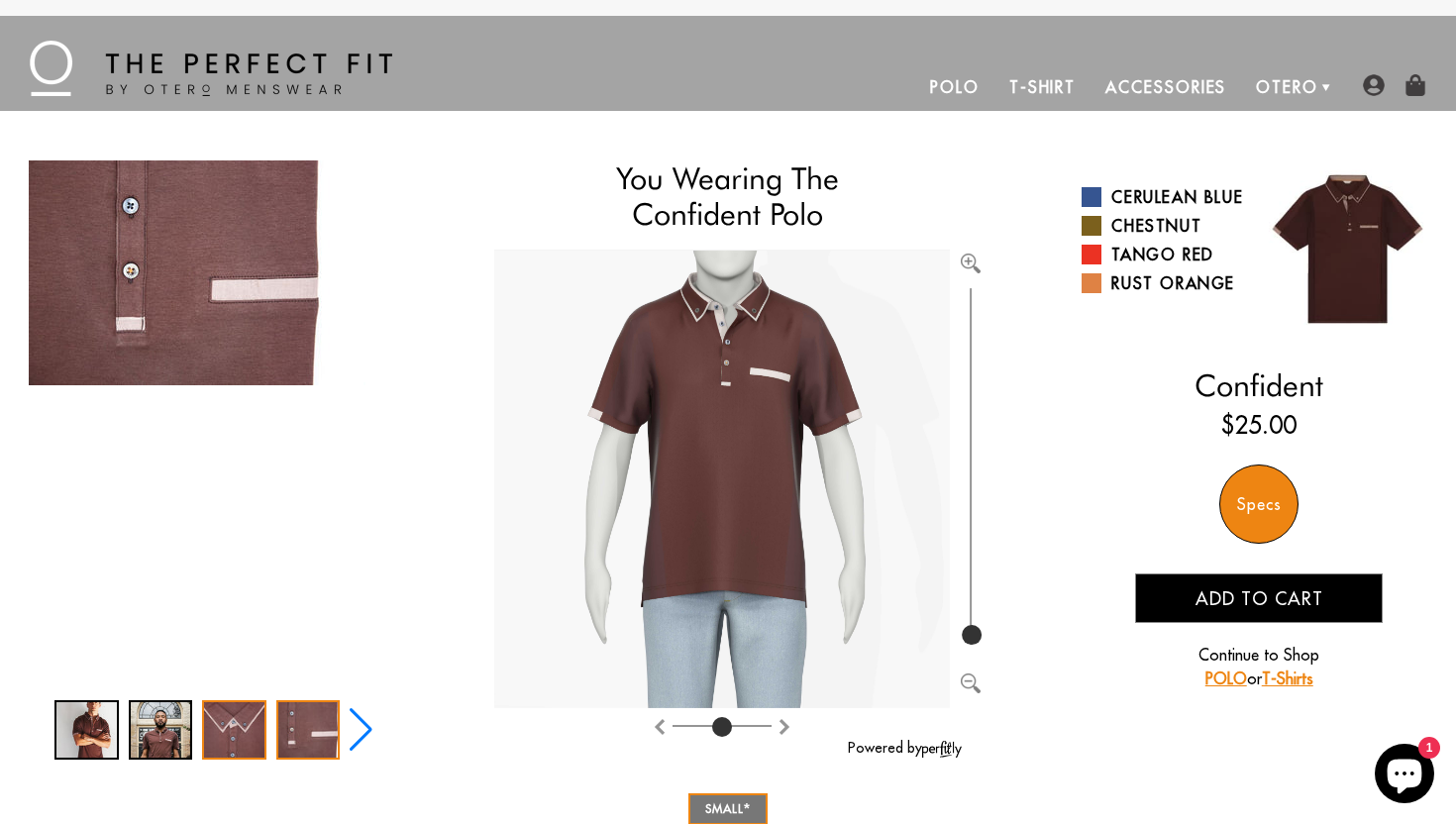 click at bounding box center [234, 730] 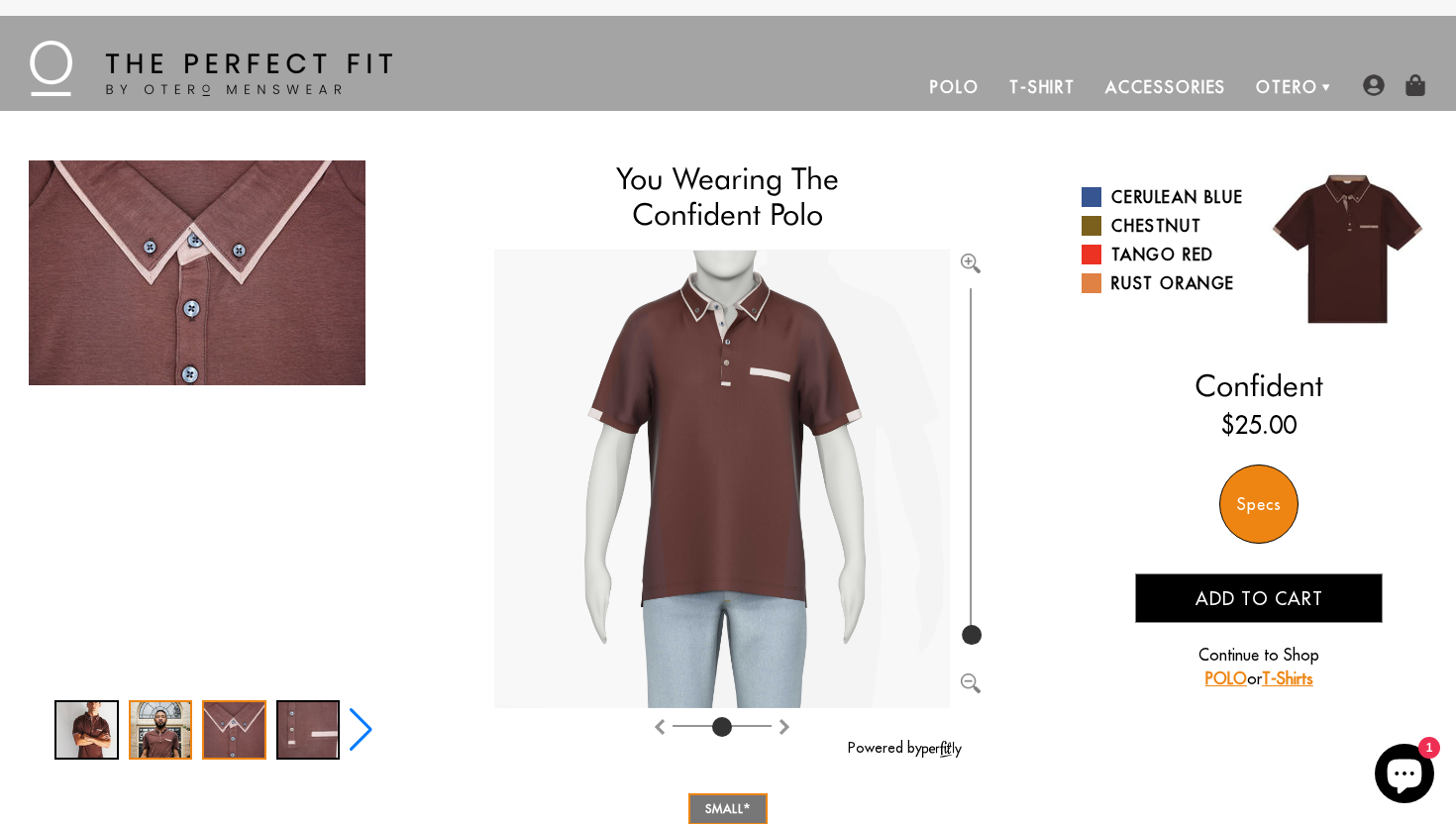 click at bounding box center [160, 730] 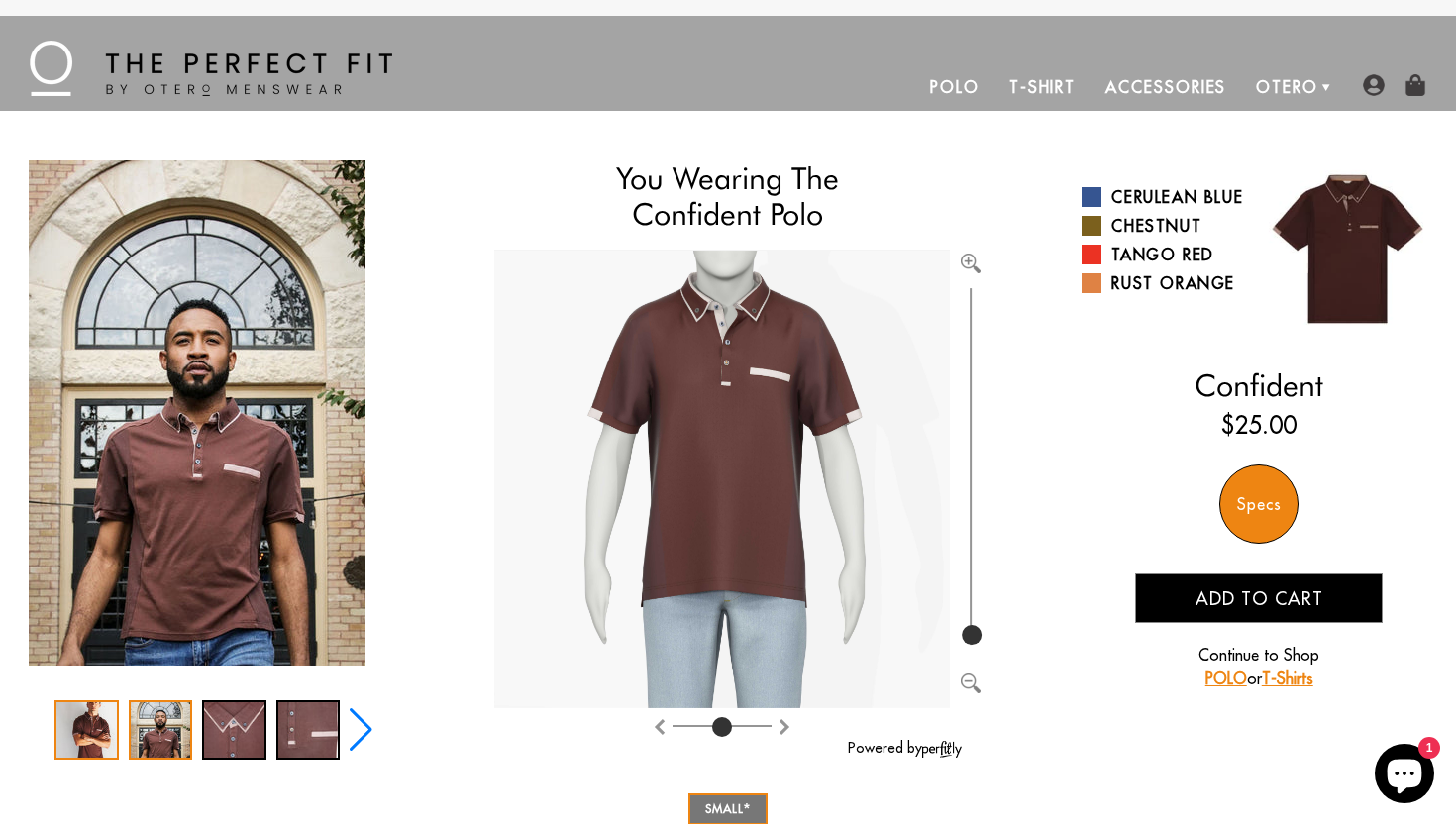 click at bounding box center [86, 730] 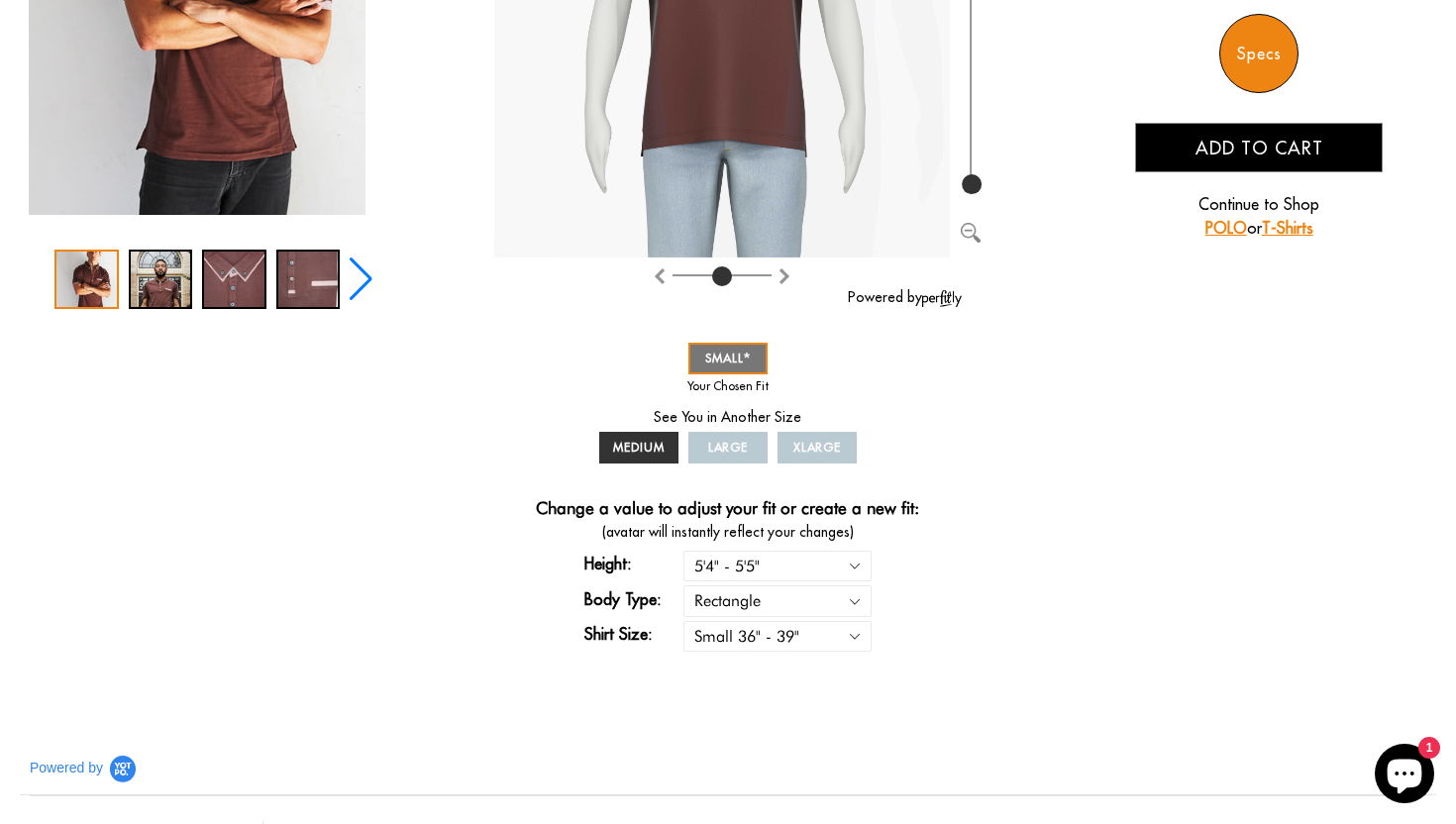scroll, scrollTop: 467, scrollLeft: 0, axis: vertical 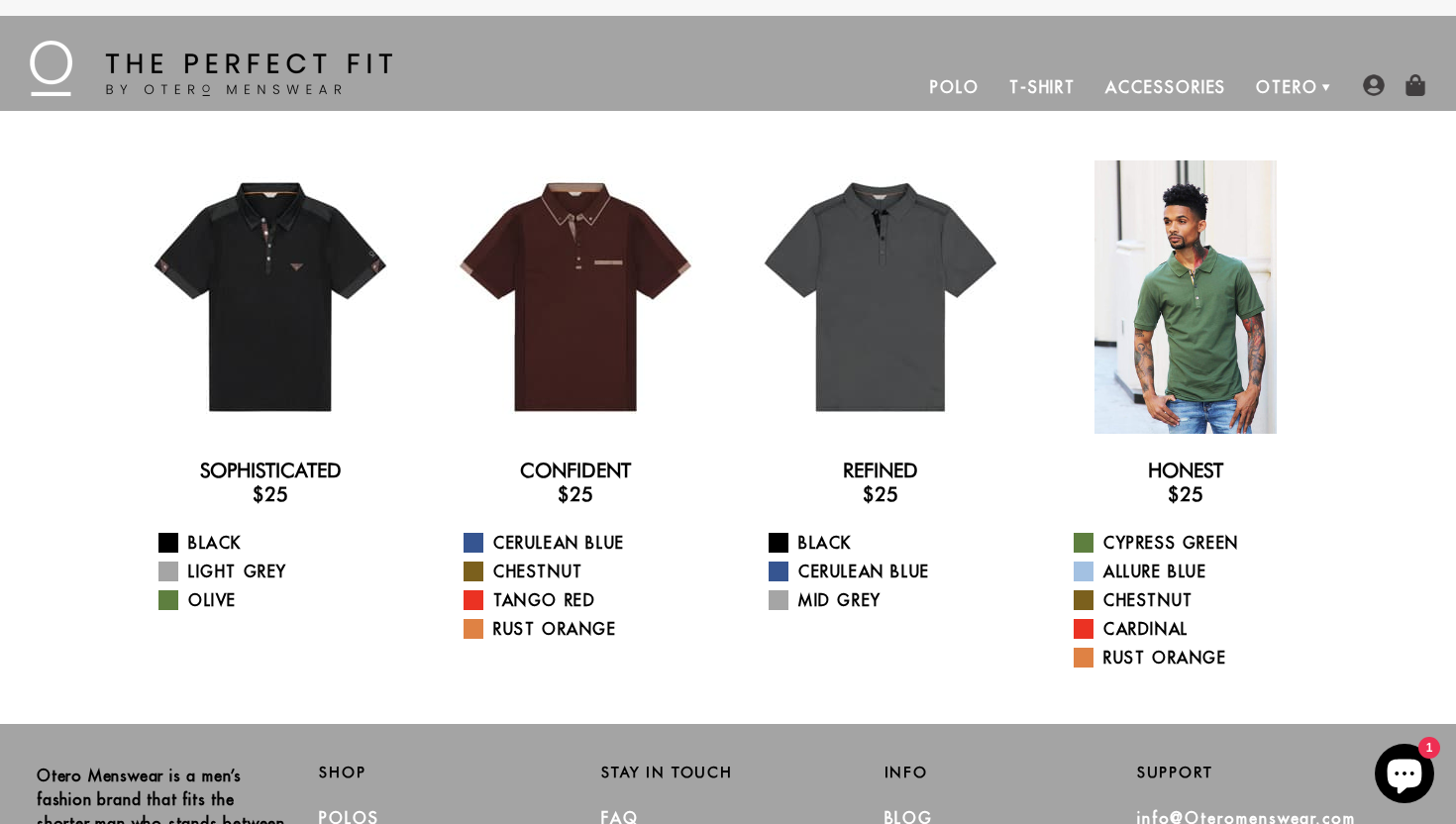 click at bounding box center [1186, 297] 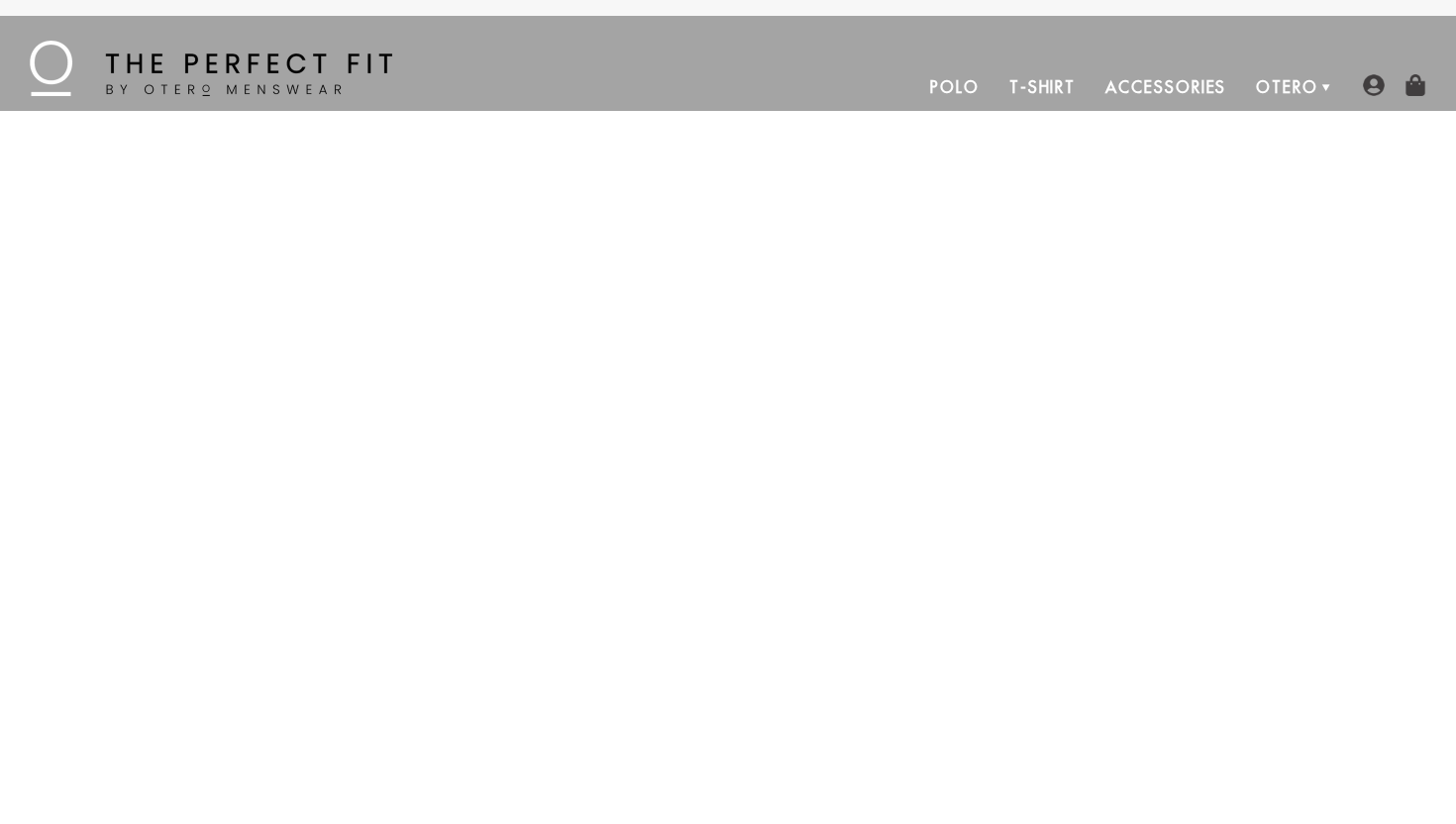 scroll, scrollTop: 0, scrollLeft: 0, axis: both 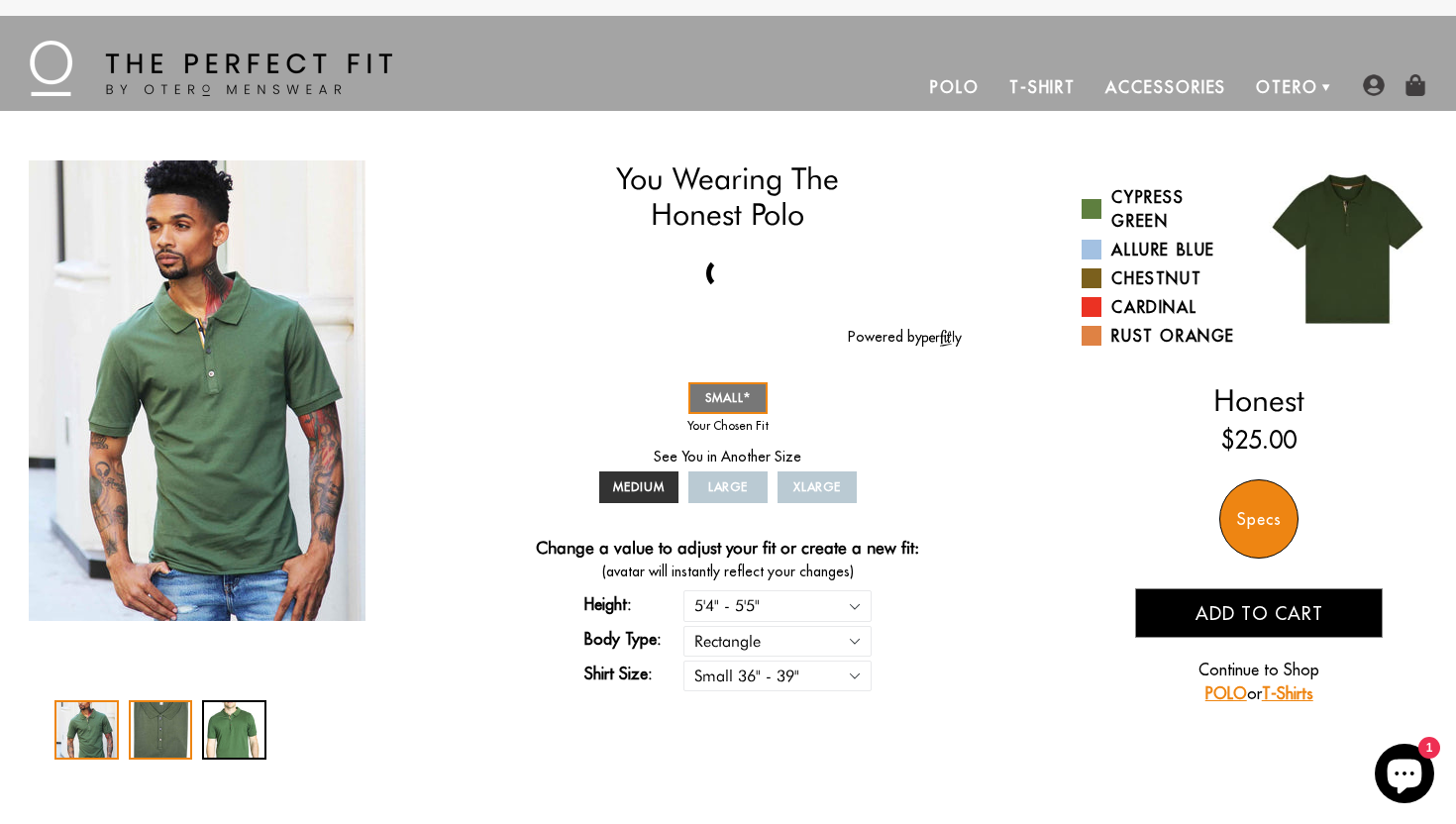 click at bounding box center (160, 730) 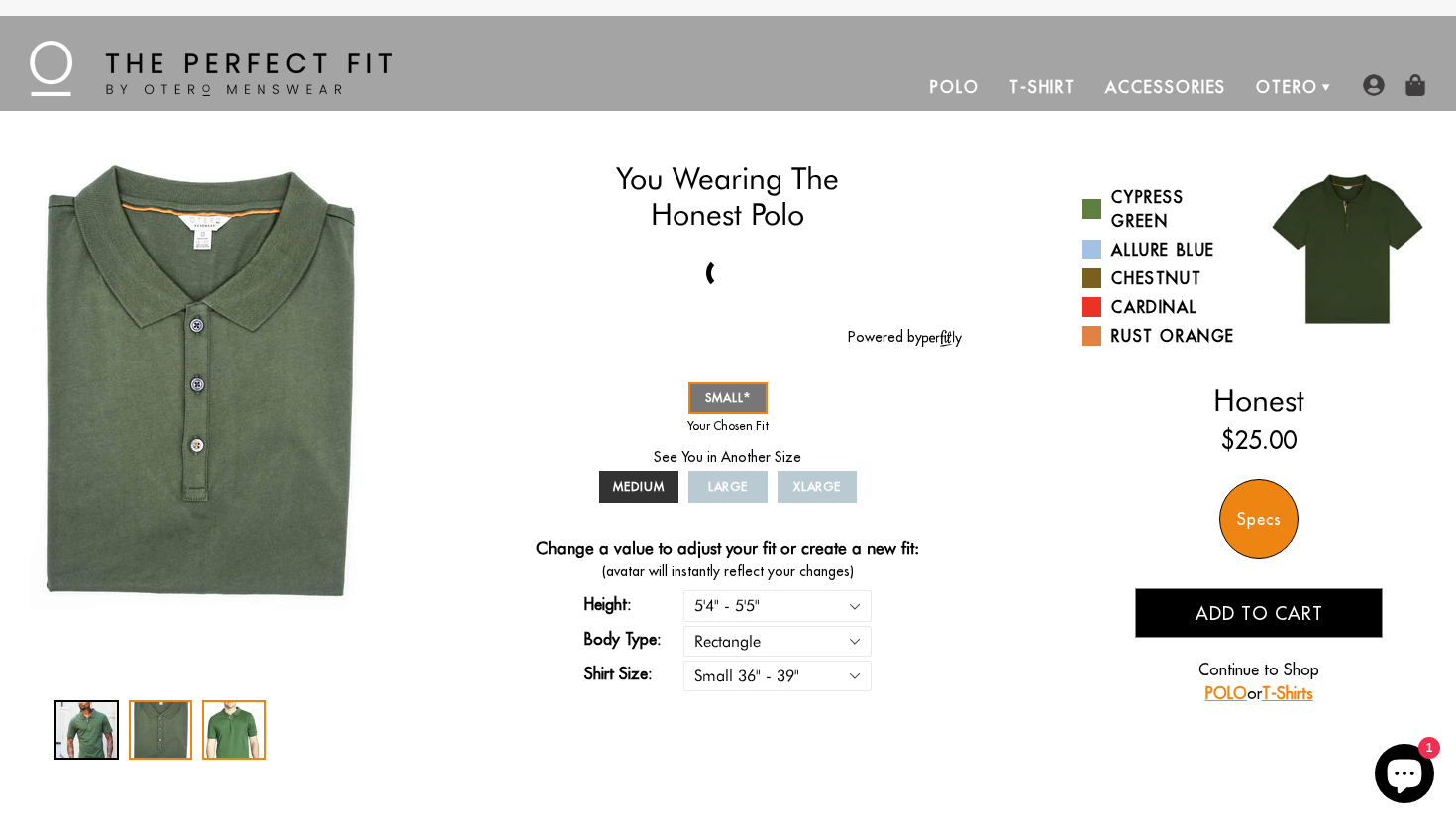 click at bounding box center [234, 730] 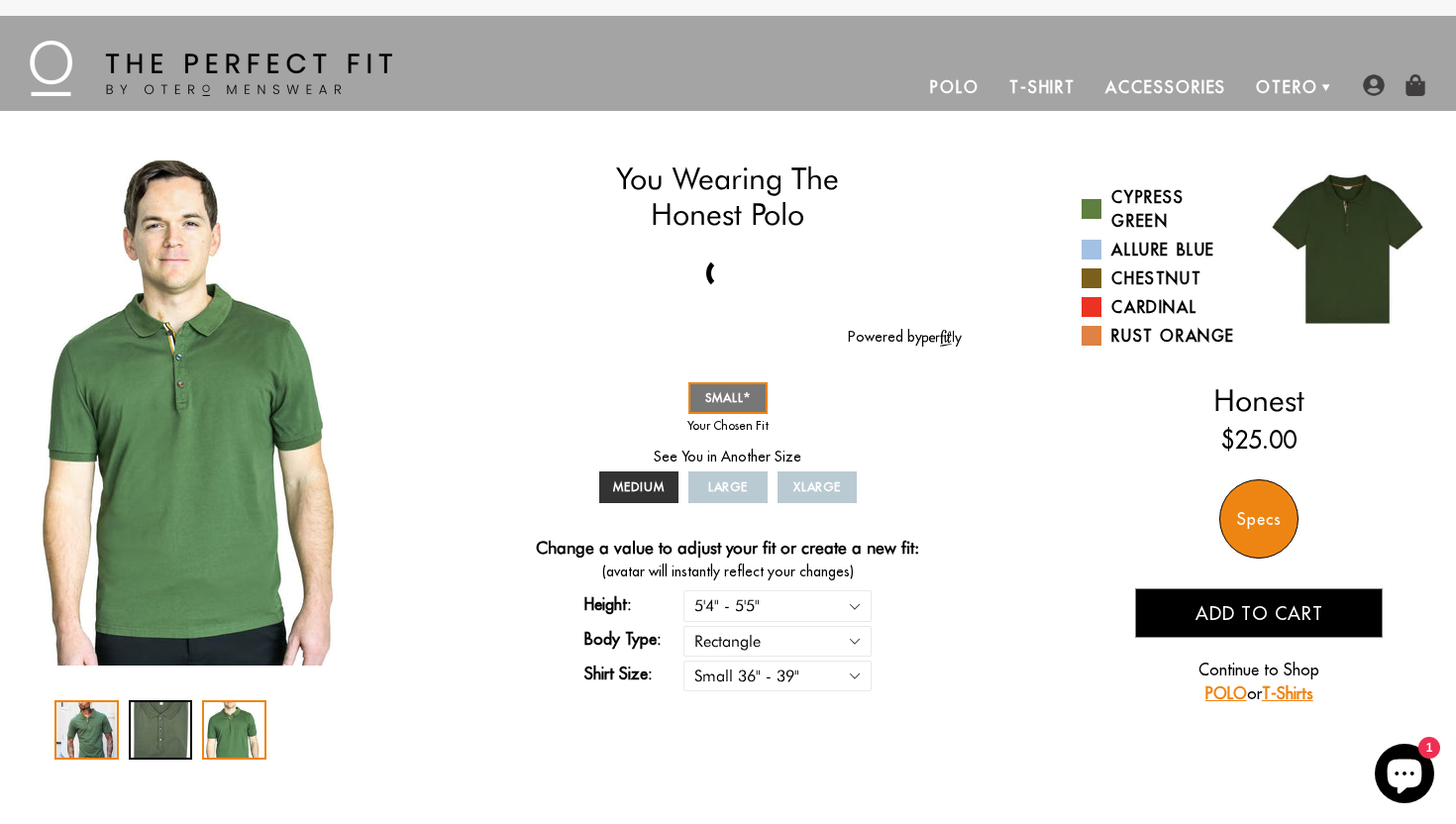 click at bounding box center (86, 730) 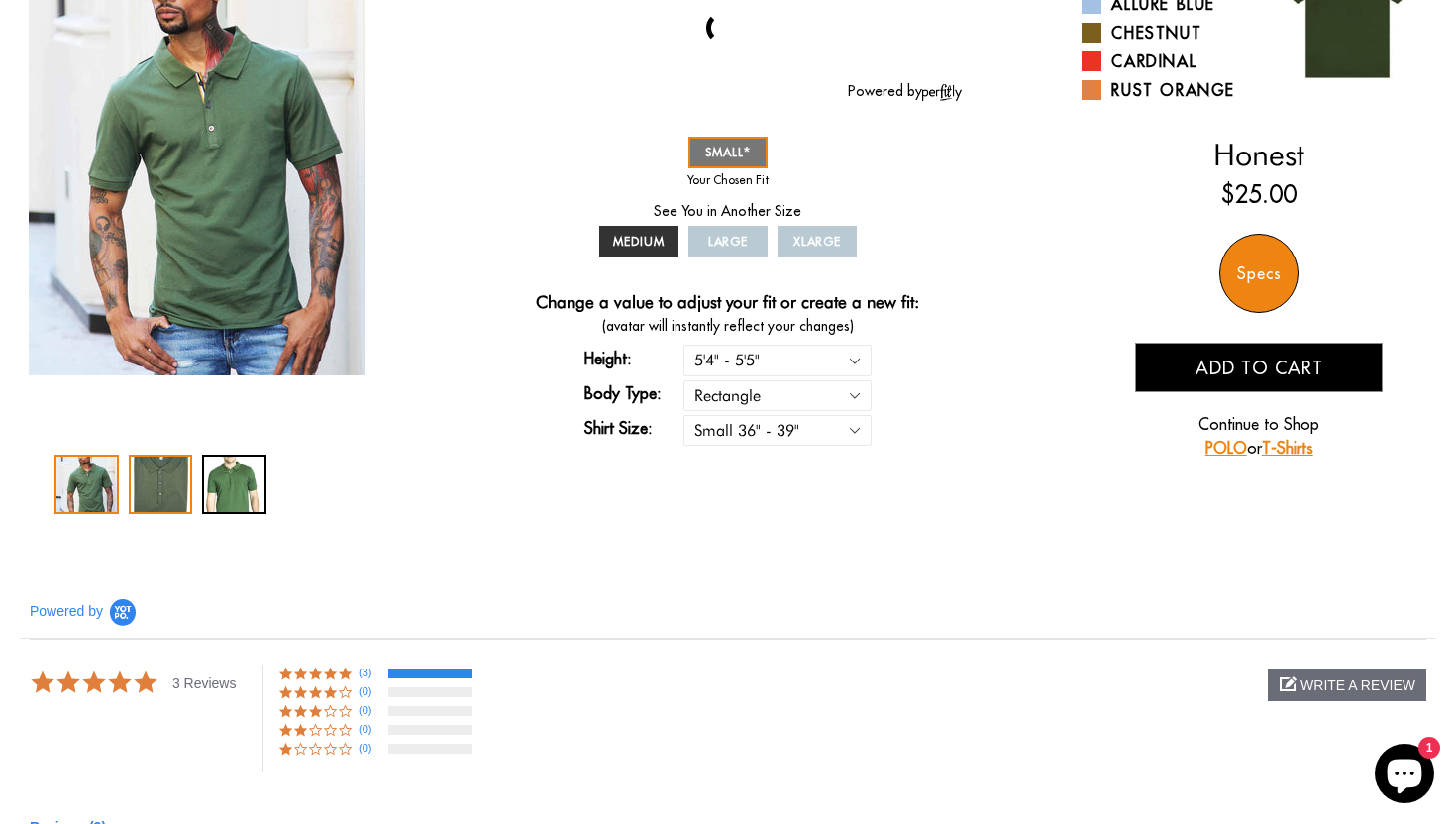 scroll, scrollTop: 128, scrollLeft: 0, axis: vertical 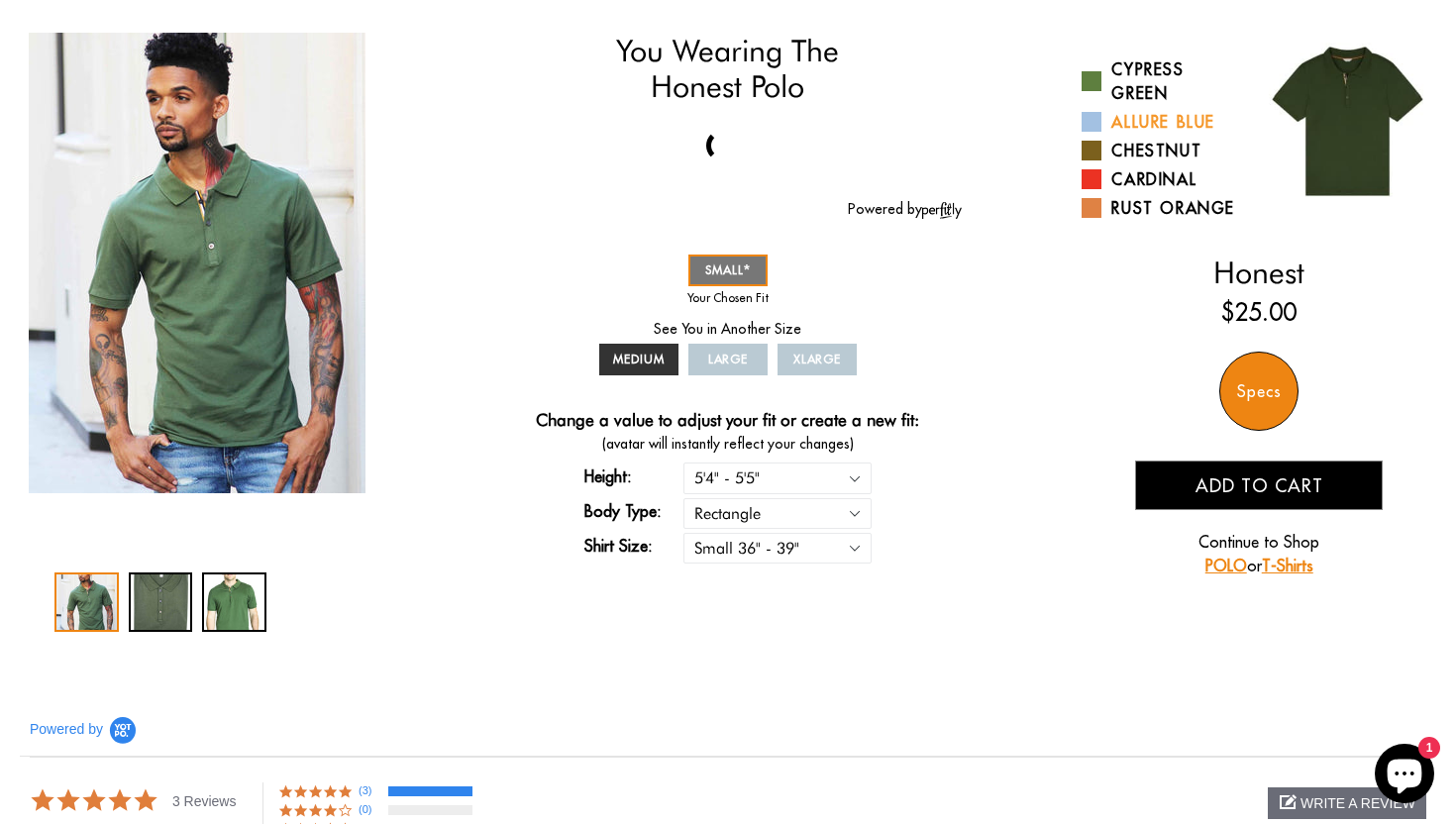 click at bounding box center [1092, 122] 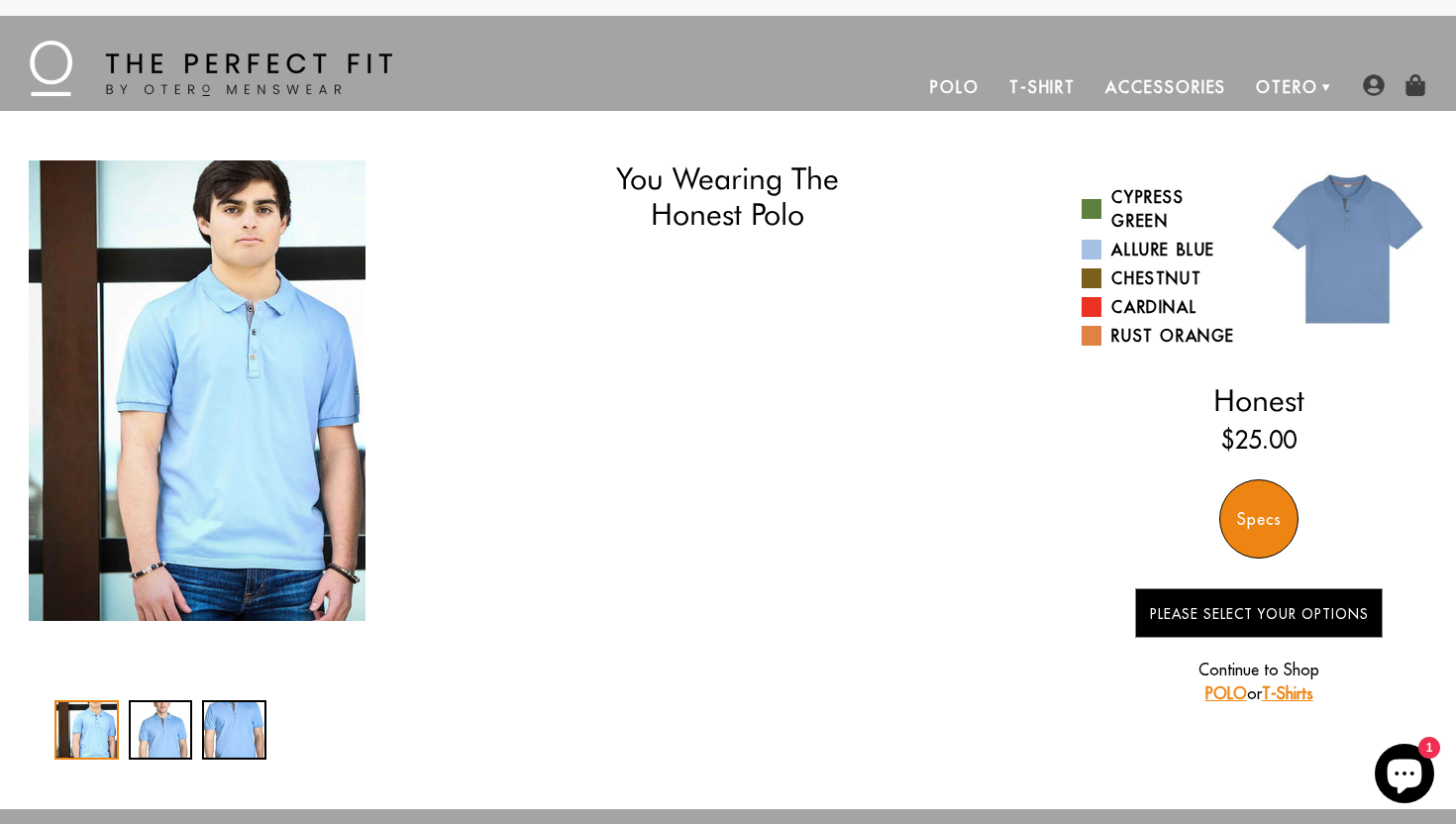 scroll, scrollTop: 0, scrollLeft: 0, axis: both 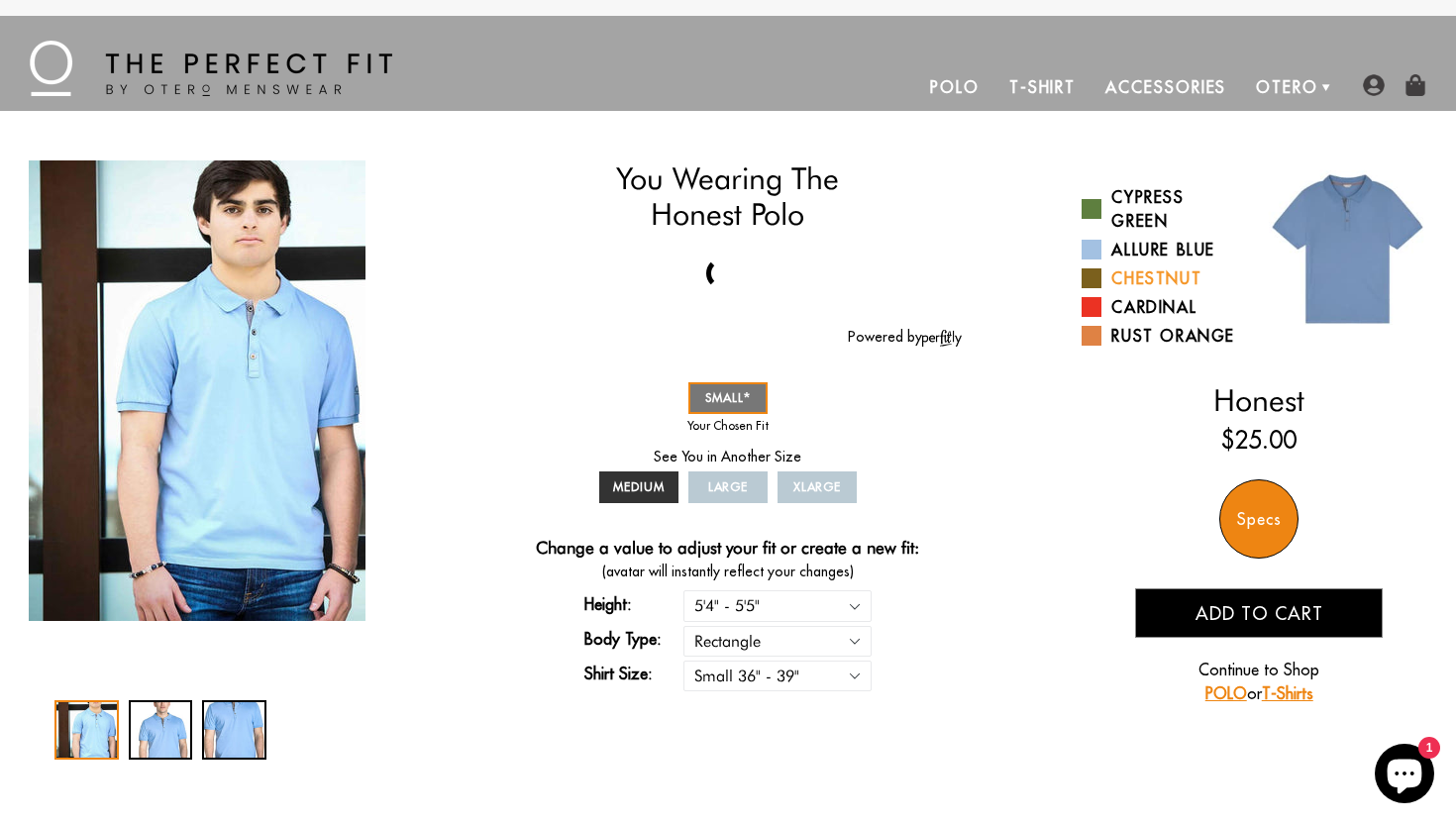 click at bounding box center [1092, 278] 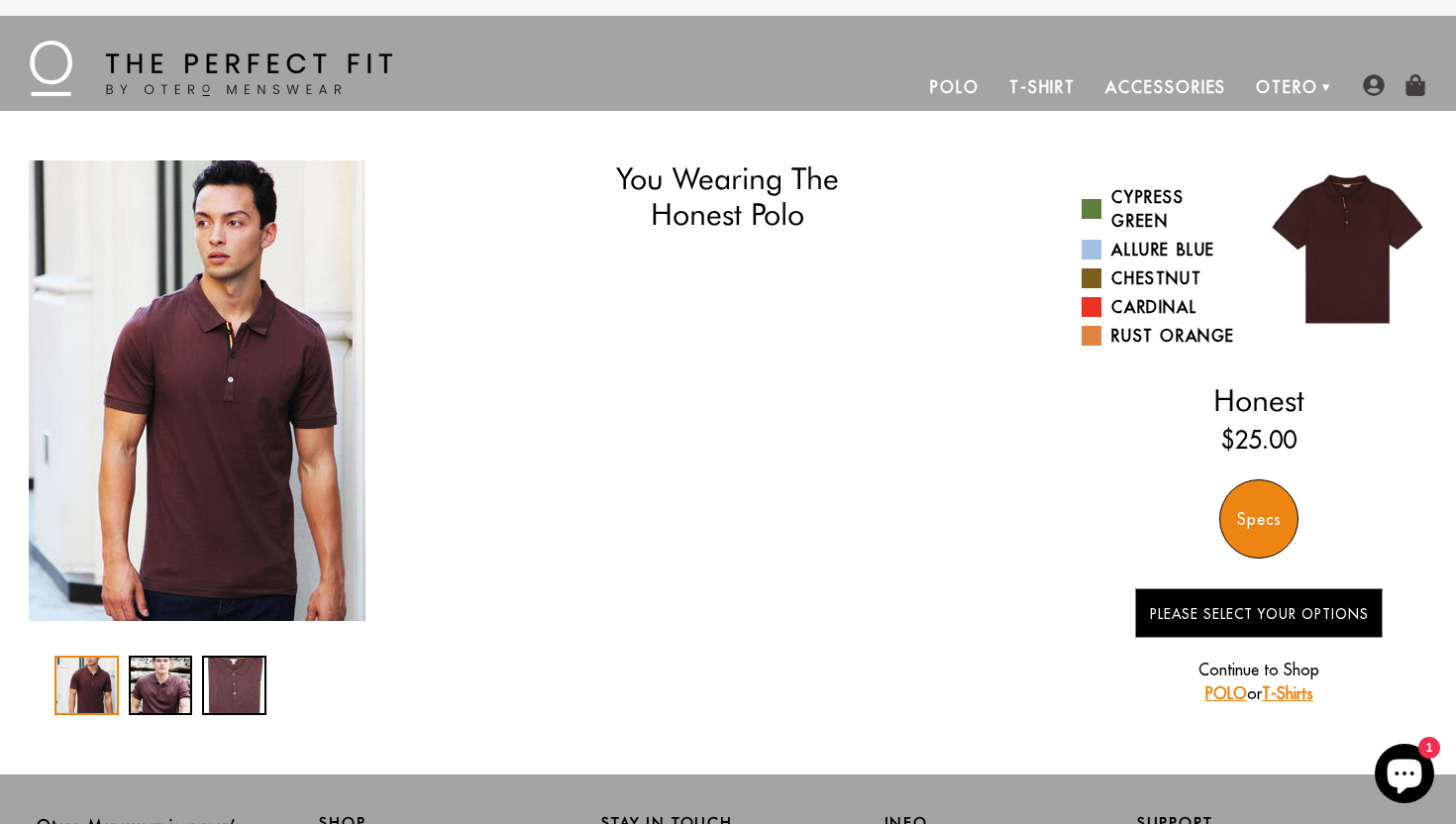 scroll, scrollTop: 0, scrollLeft: 0, axis: both 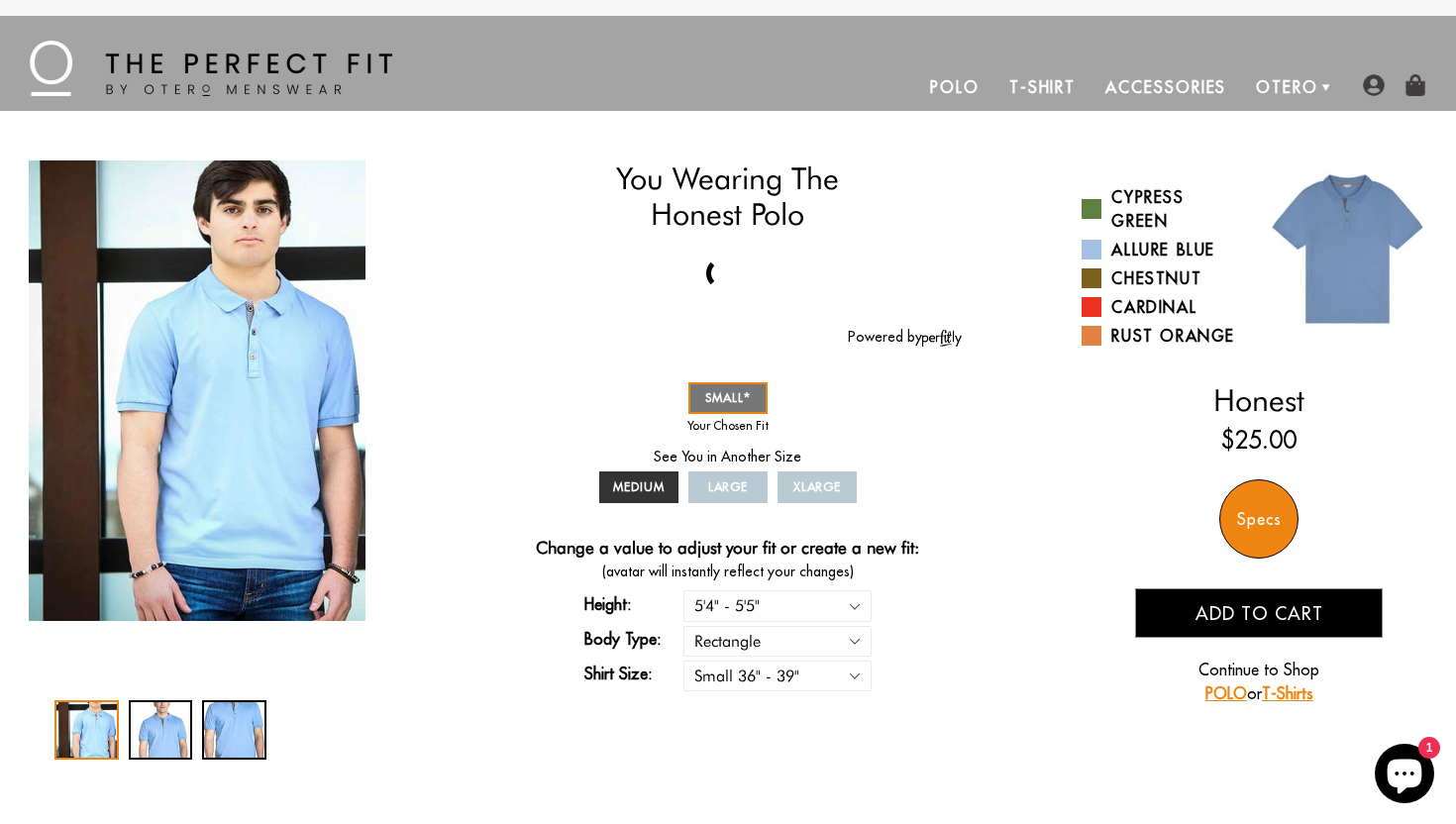 click on "T-Shirt" at bounding box center (1042, 87) 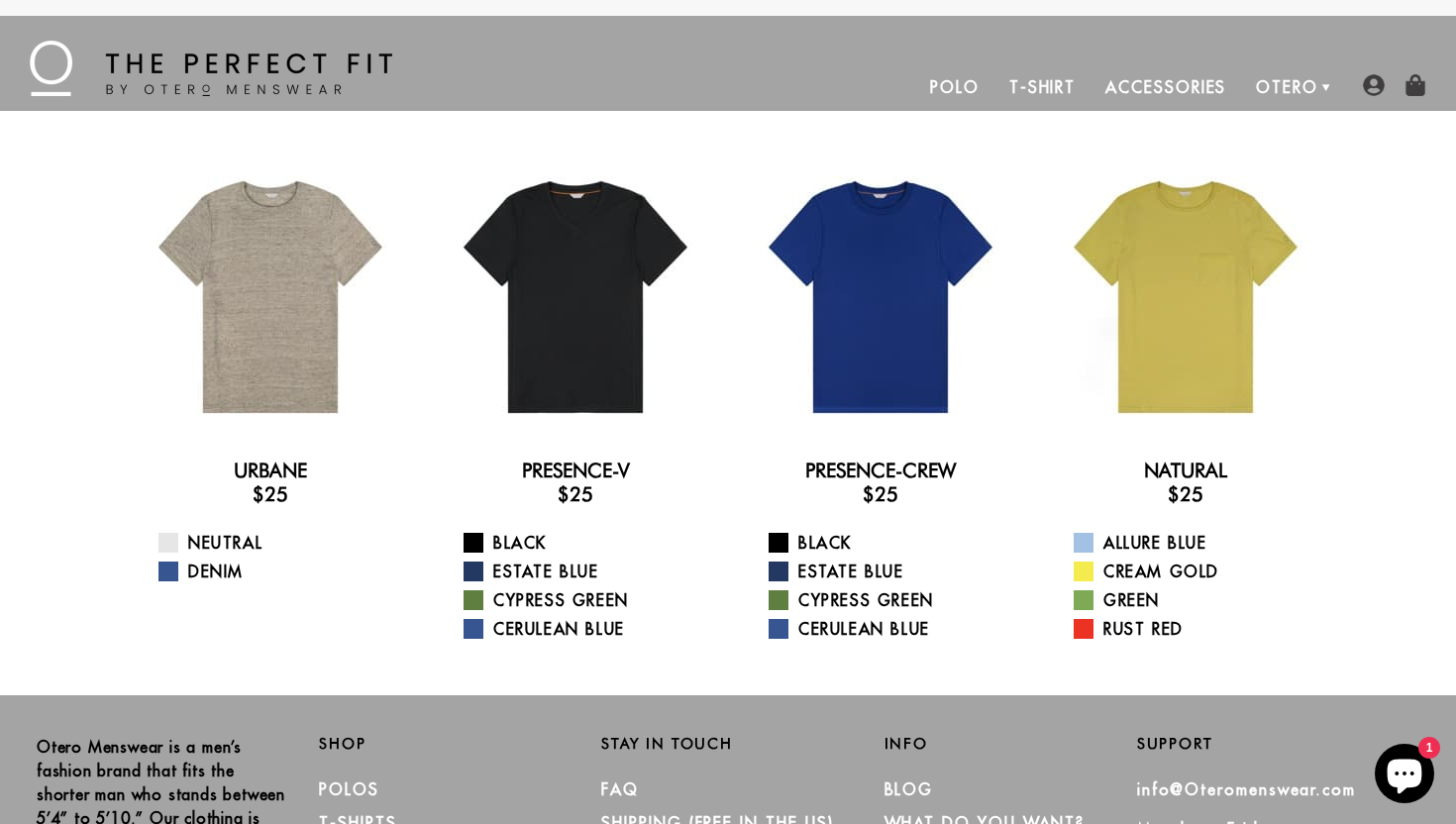 scroll, scrollTop: 0, scrollLeft: 0, axis: both 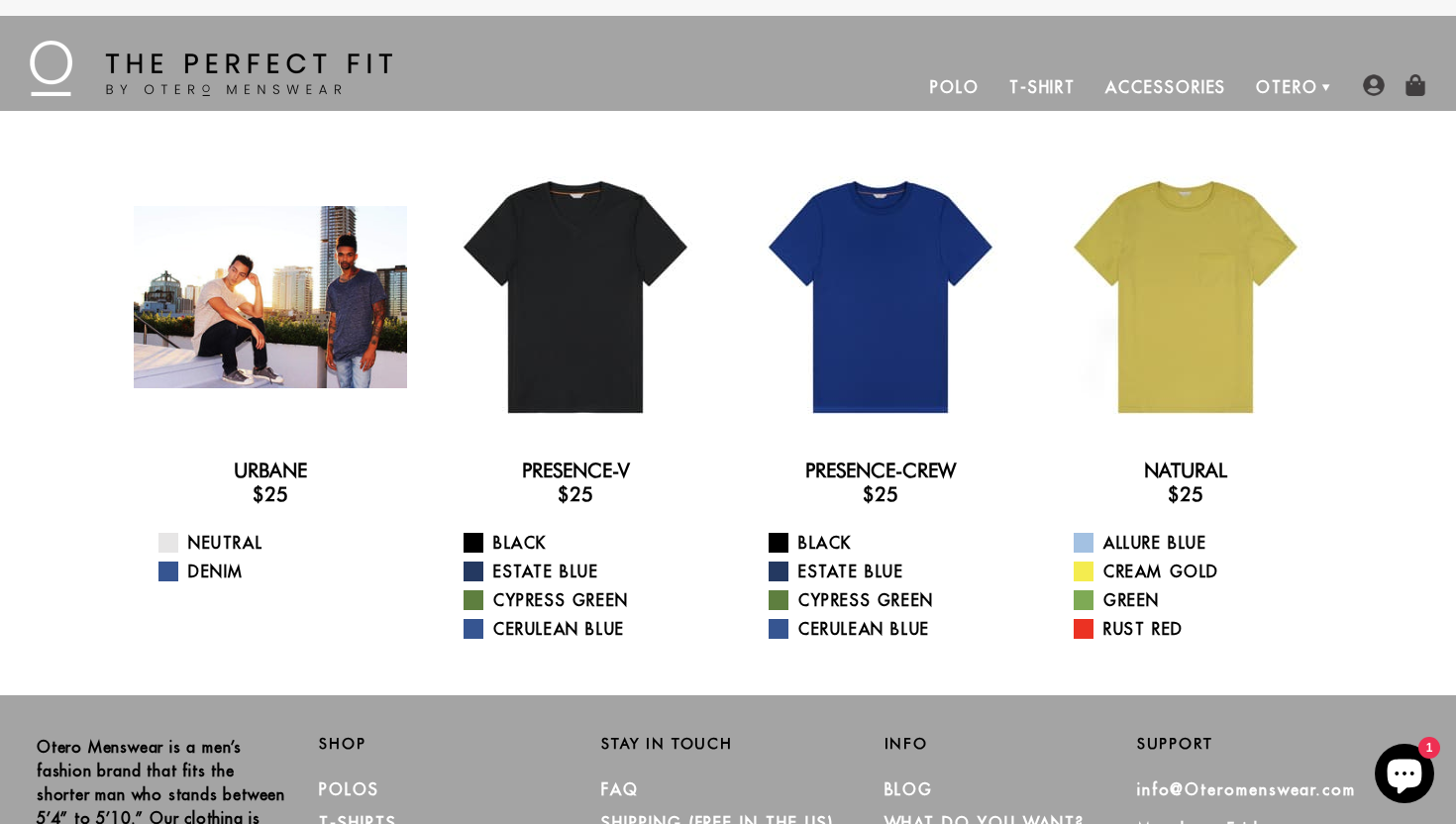 click at bounding box center [270, 297] 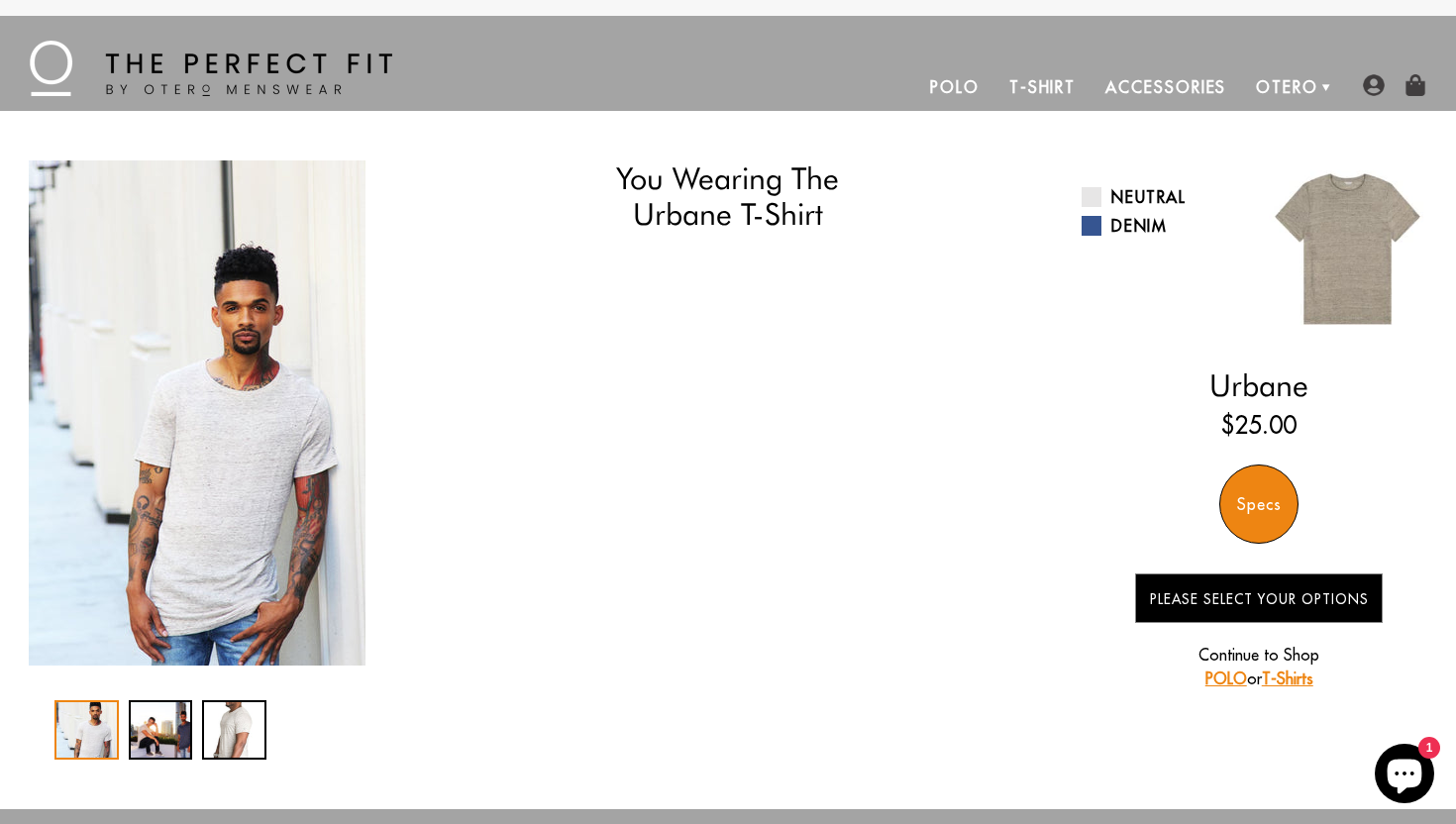 scroll, scrollTop: 0, scrollLeft: 0, axis: both 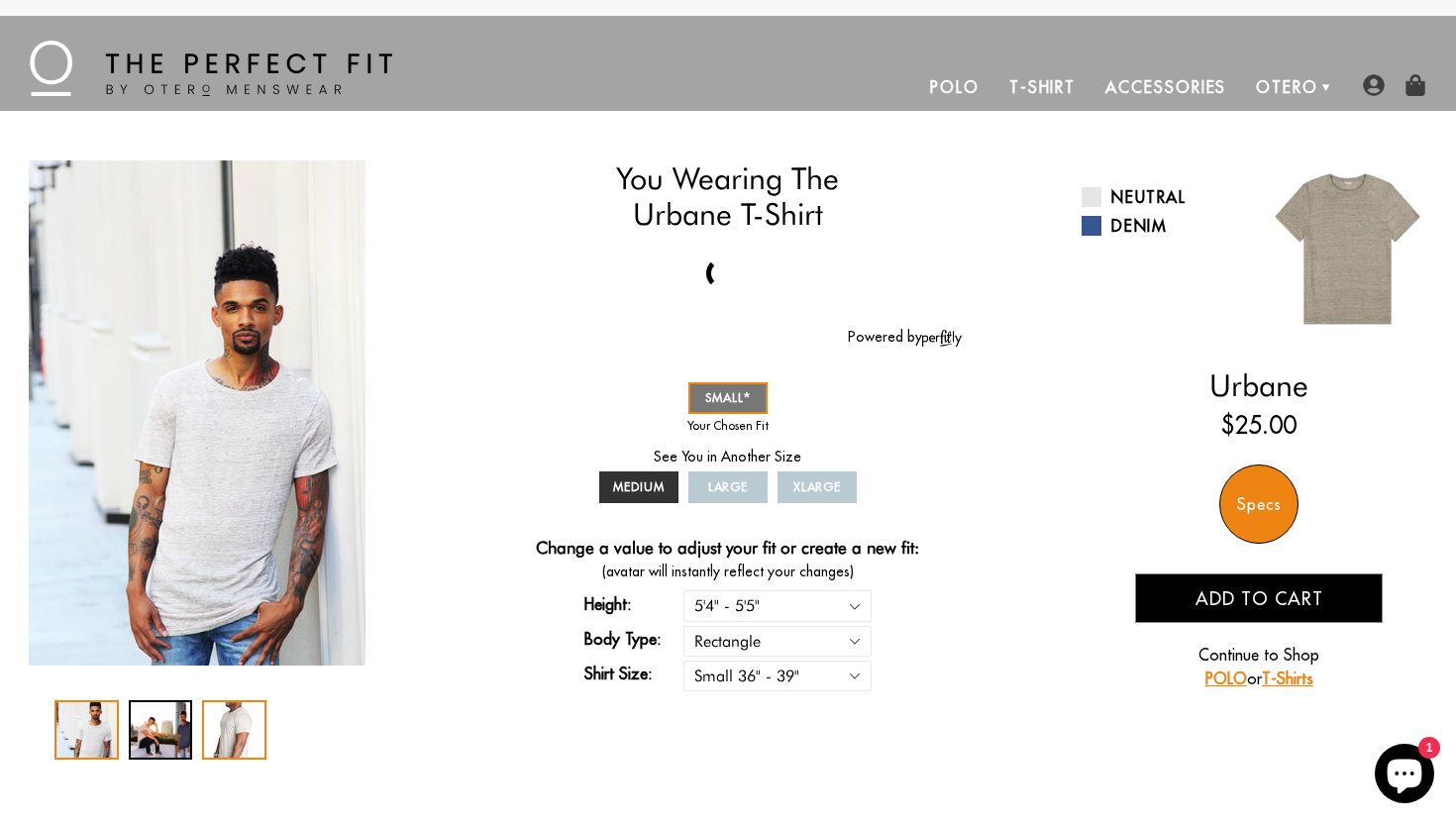 click at bounding box center [234, 730] 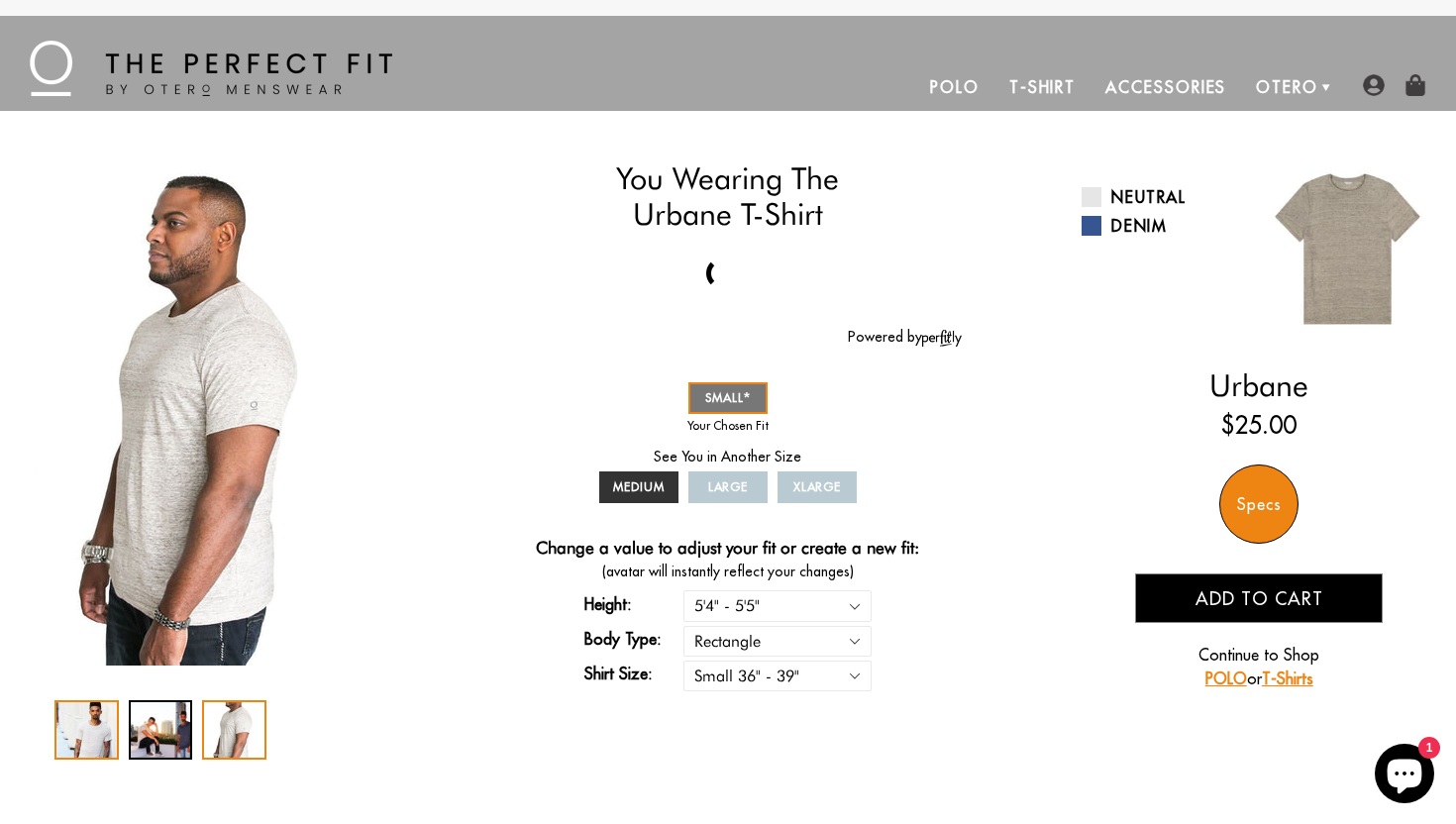 click at bounding box center [86, 730] 